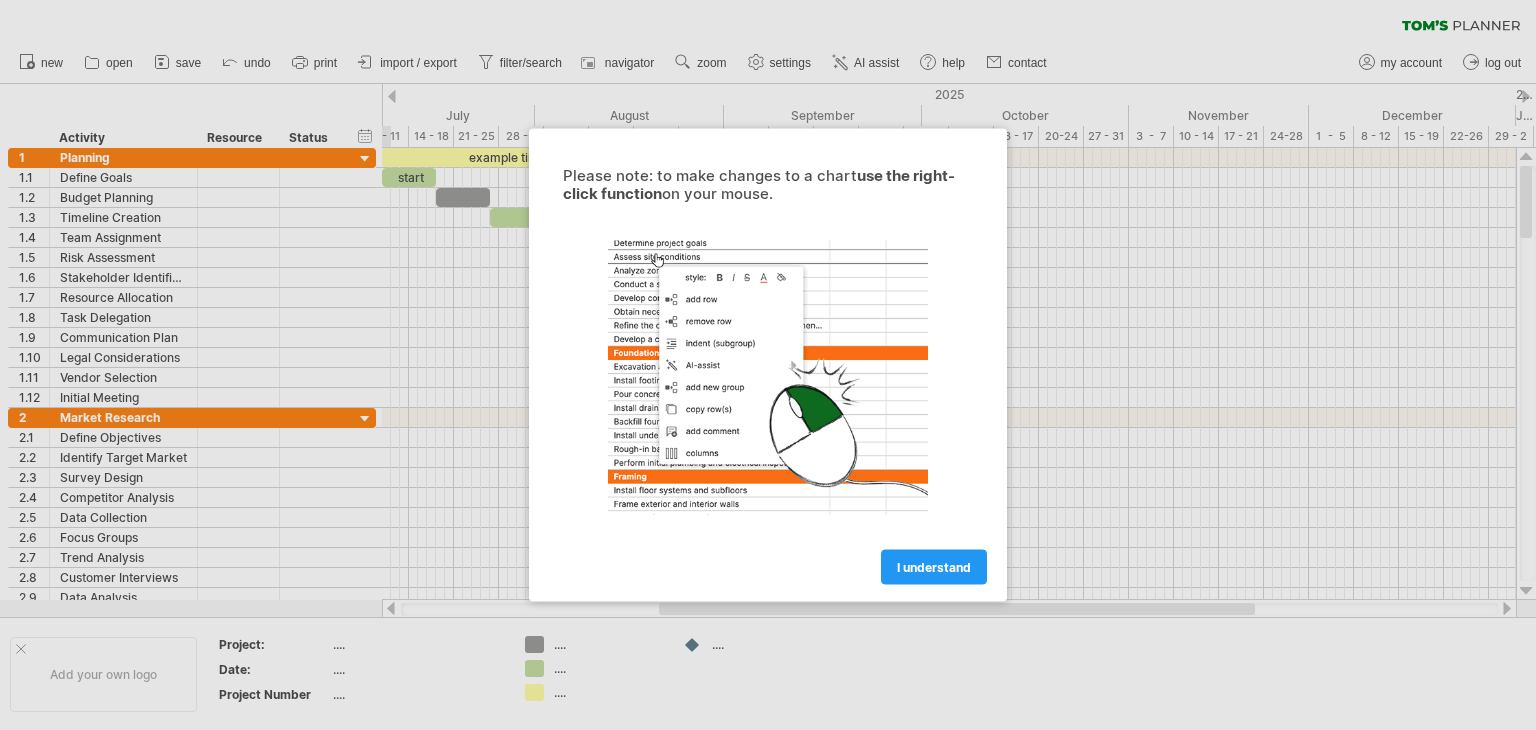 scroll, scrollTop: 0, scrollLeft: 0, axis: both 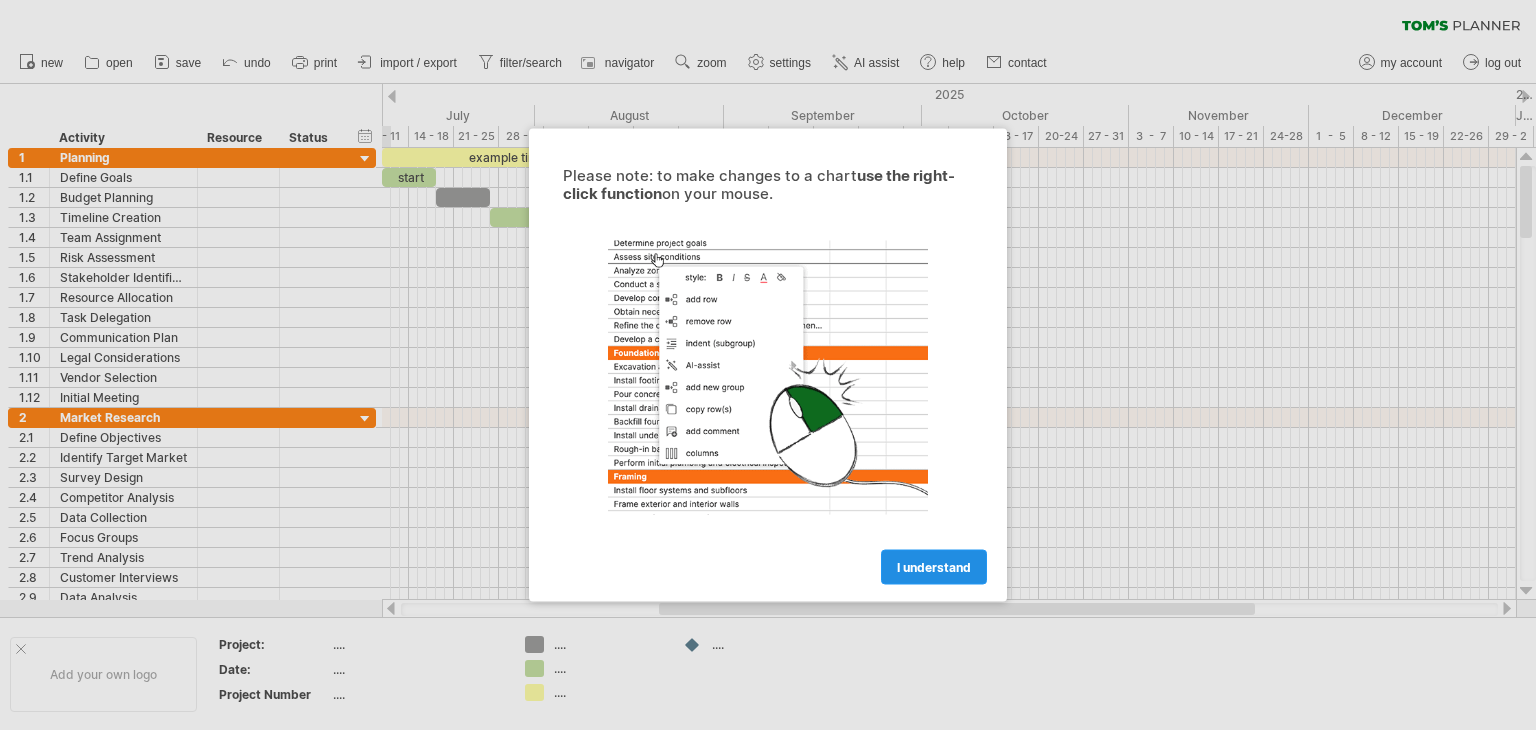 click on "I understand" at bounding box center [934, 567] 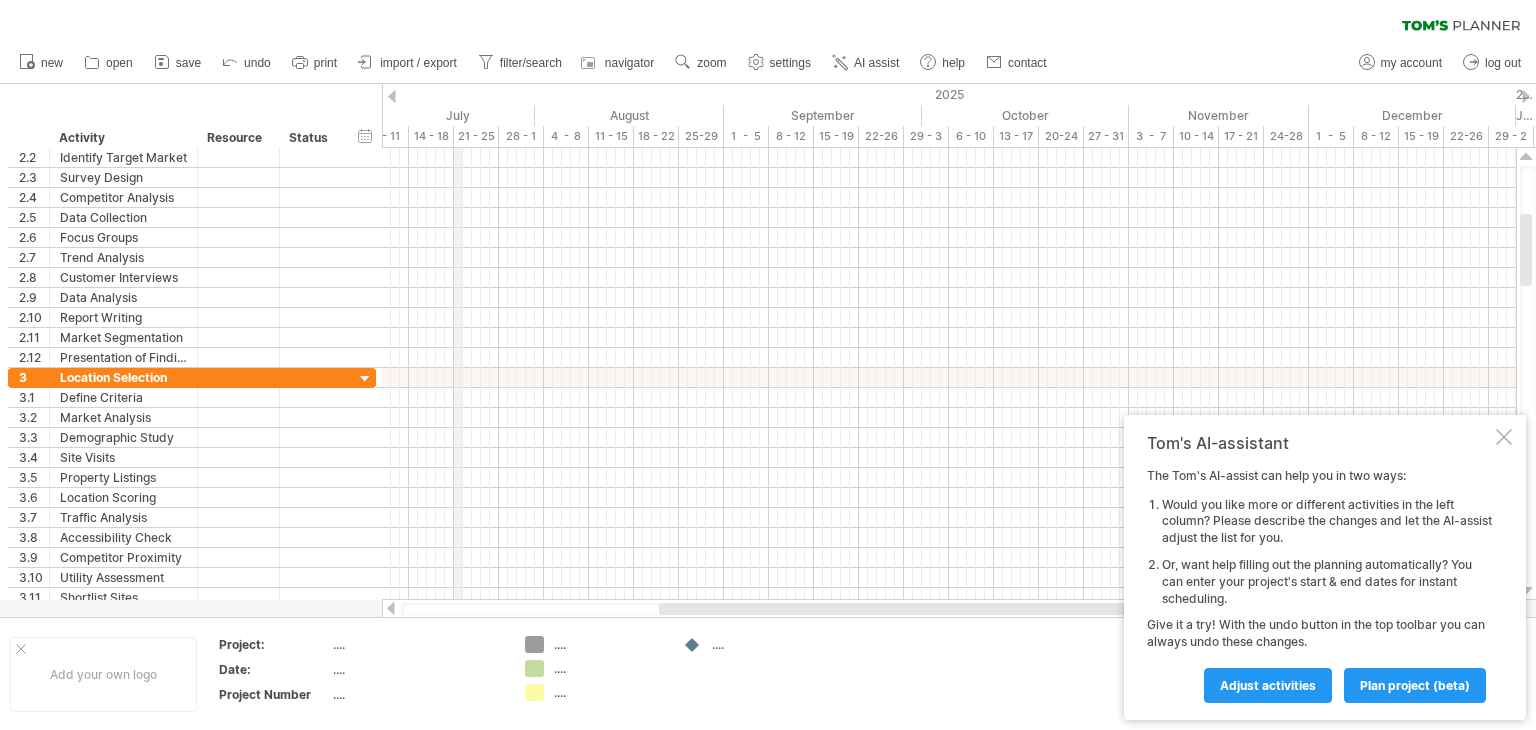 click on "July" at bounding box center [431, 115] 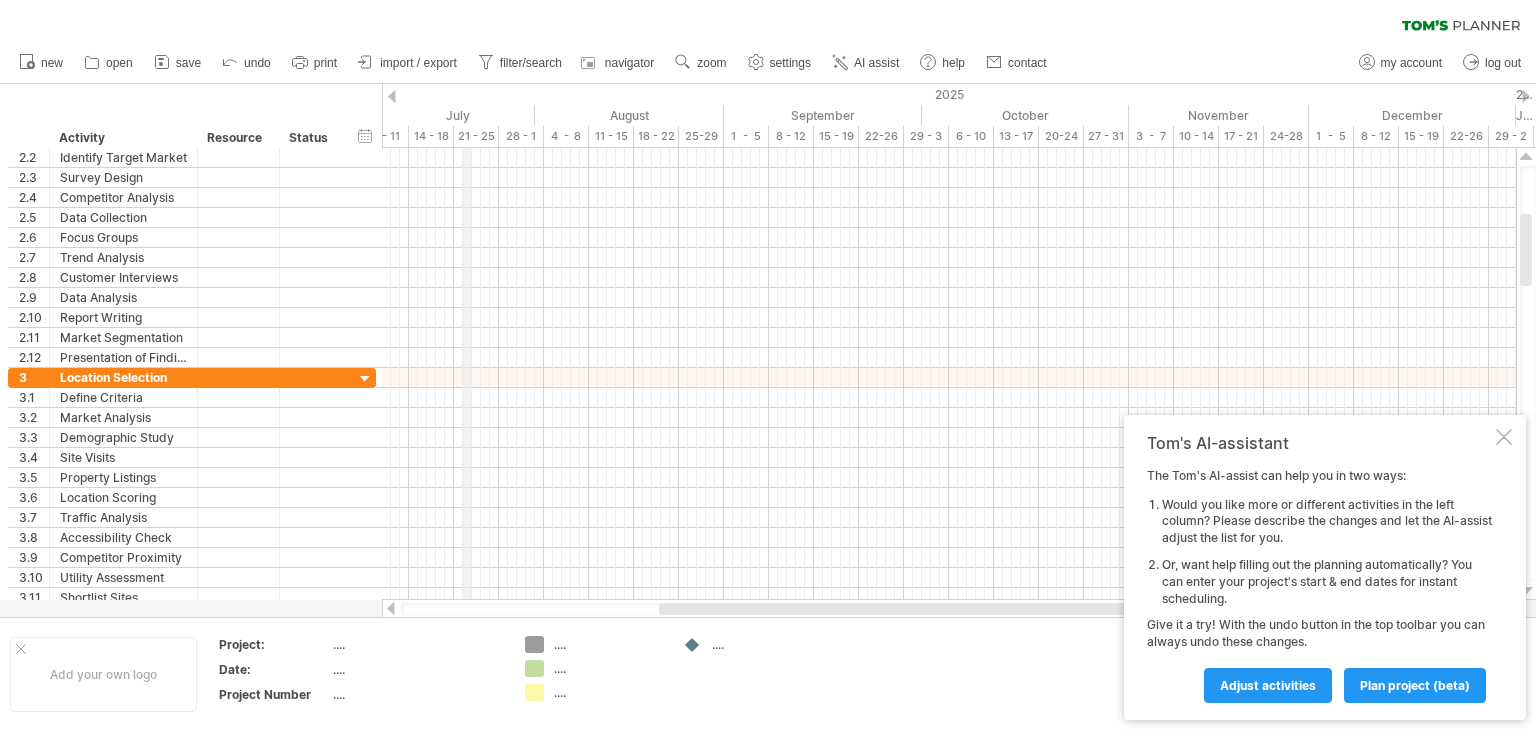 click on "2025" at bounding box center (341, 94) 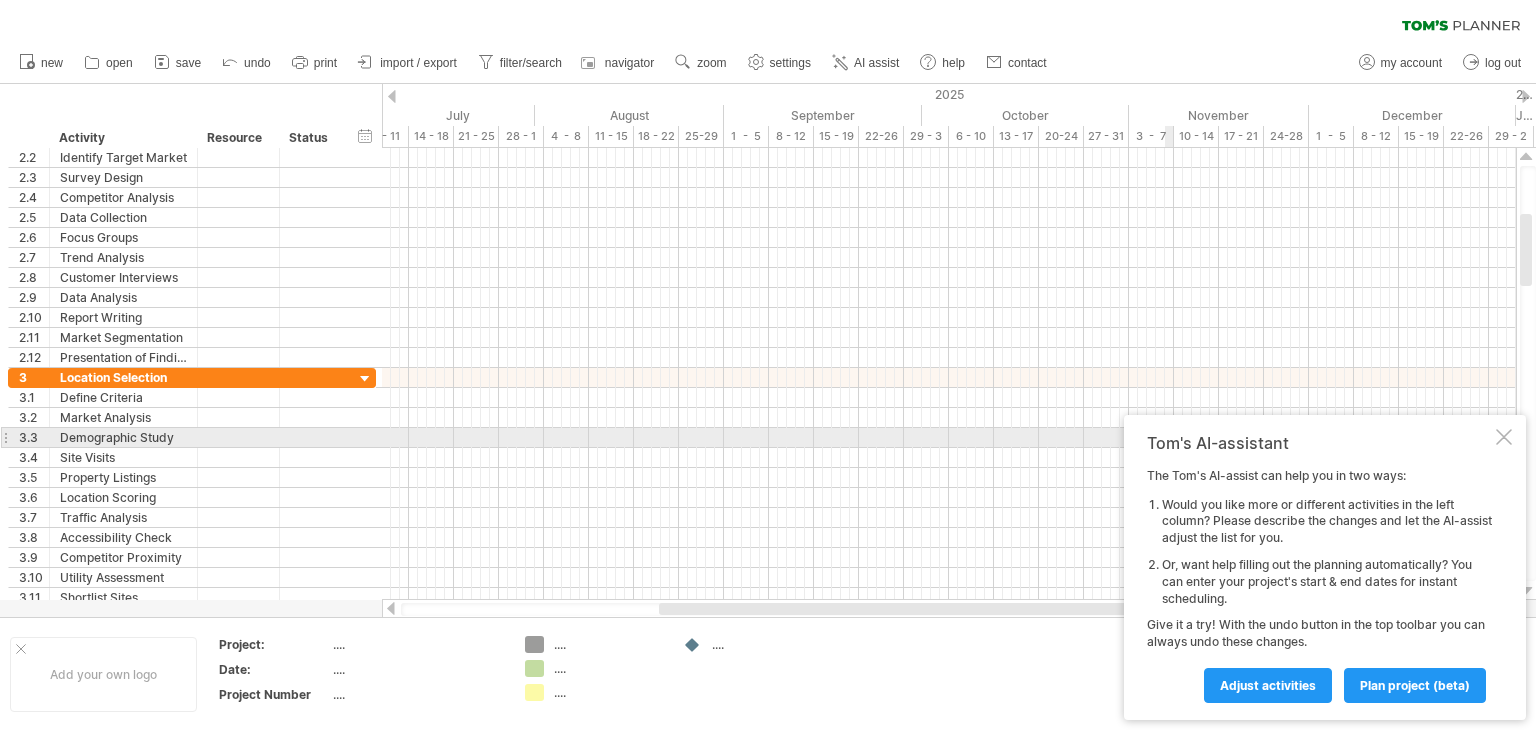 click on "Tom's AI-assistant The Tom's AI-assist can help you in two ways: Would you like more or different activities in the left column? Please describe the changes and let the AI-assist adjust the list for you. Or, want help filling out the planning automatically? You can enter your project's start & end dates for instant scheduling. Give it a try! With the undo button in the top toolbar you can always undo these changes. Adjust activities    plan project (beta)" at bounding box center [1325, 567] 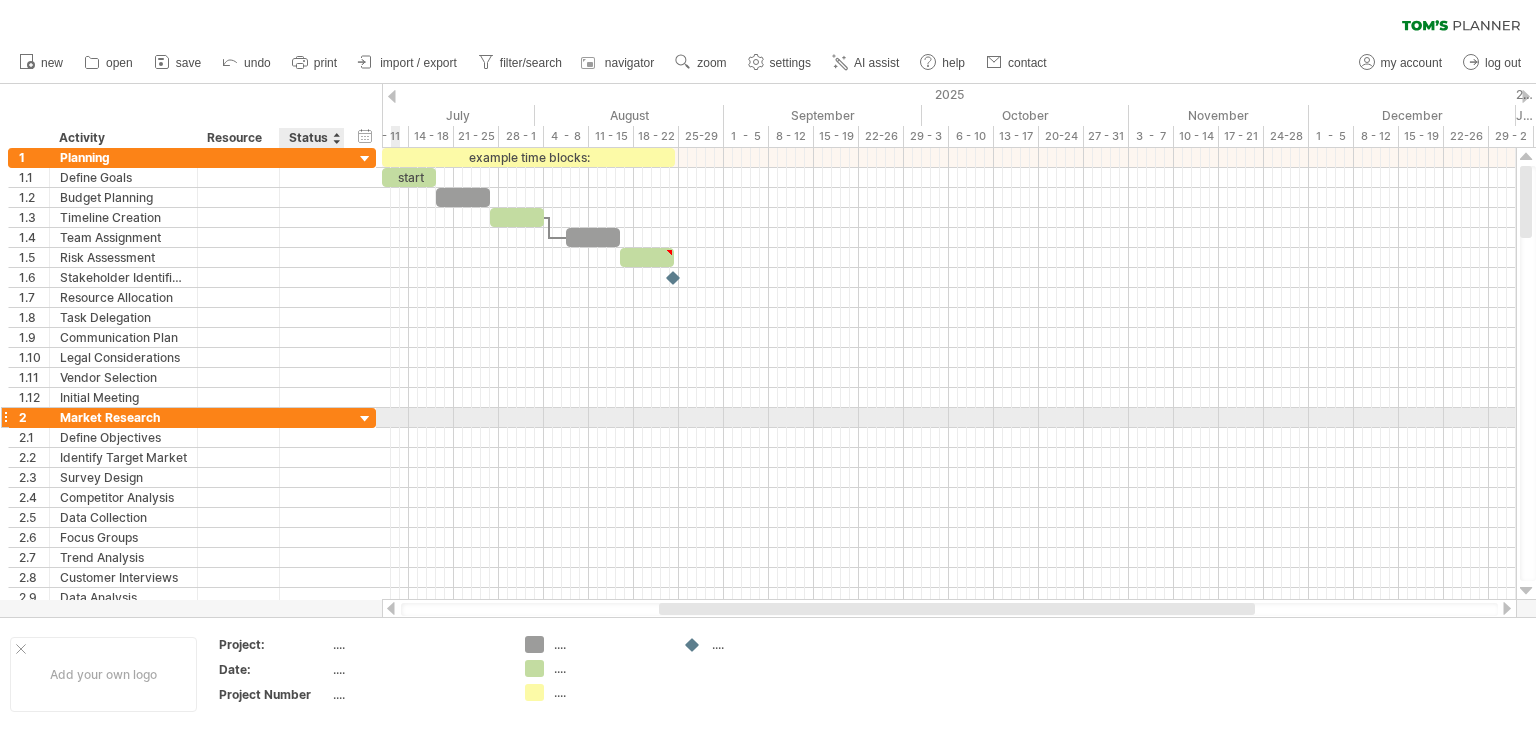 click at bounding box center (365, 419) 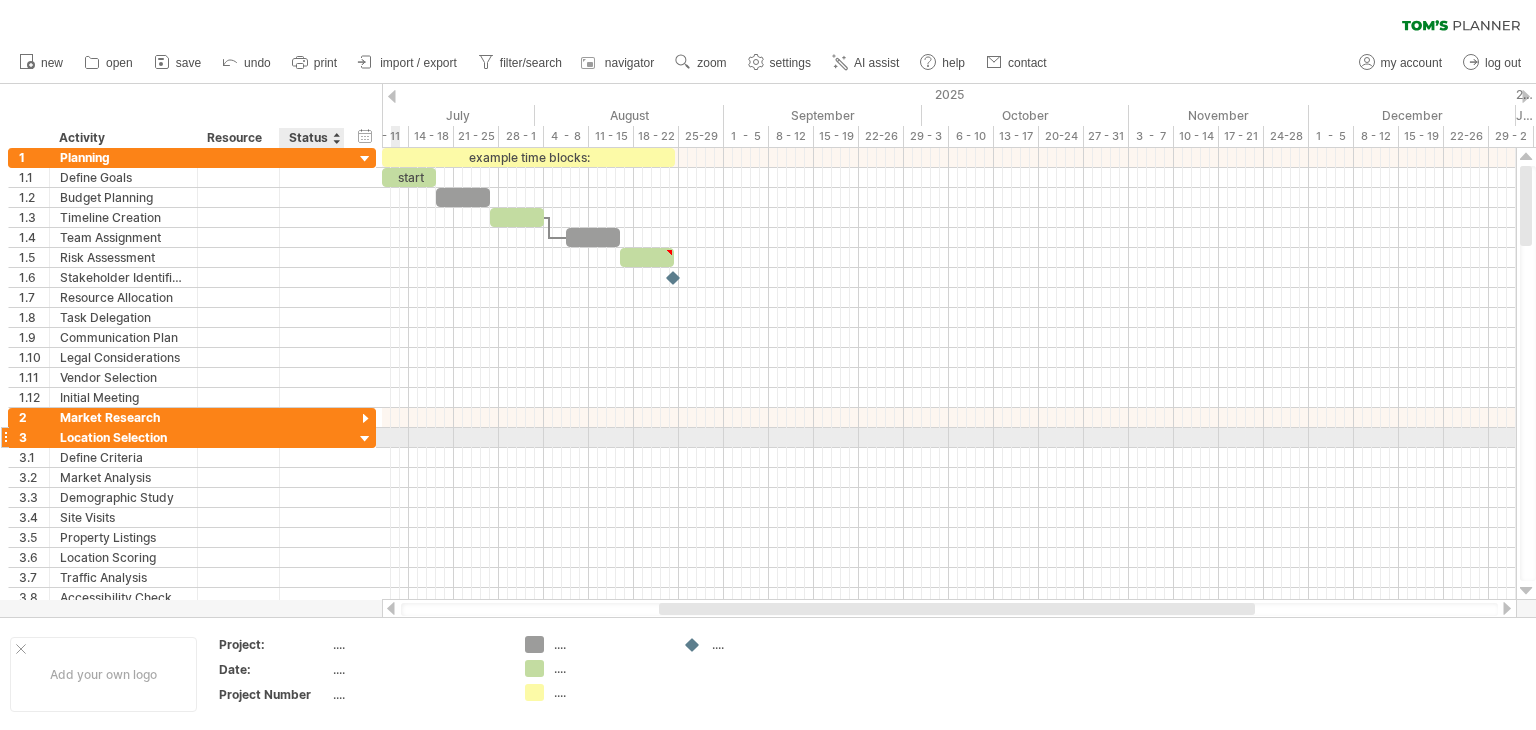 click at bounding box center (365, 439) 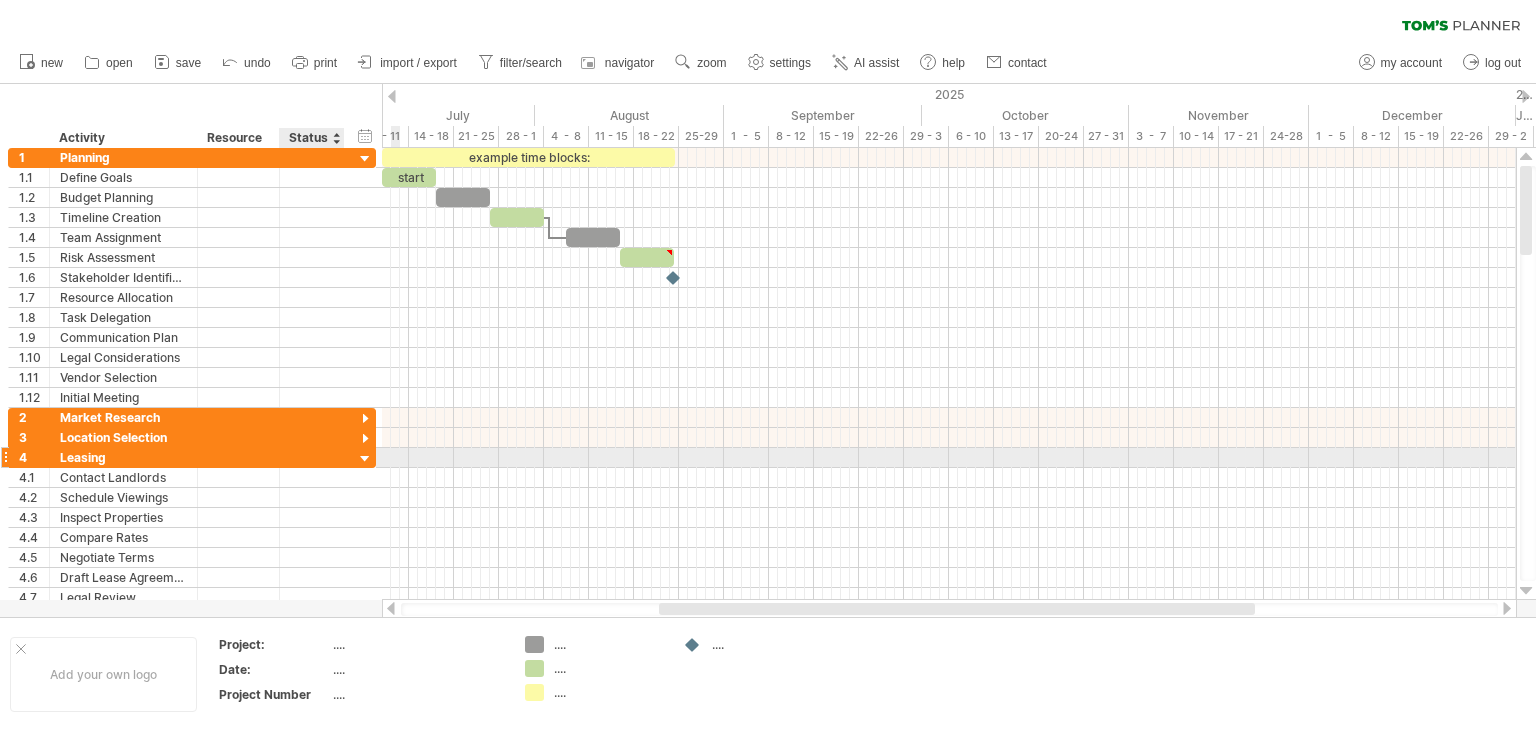 click at bounding box center (365, 459) 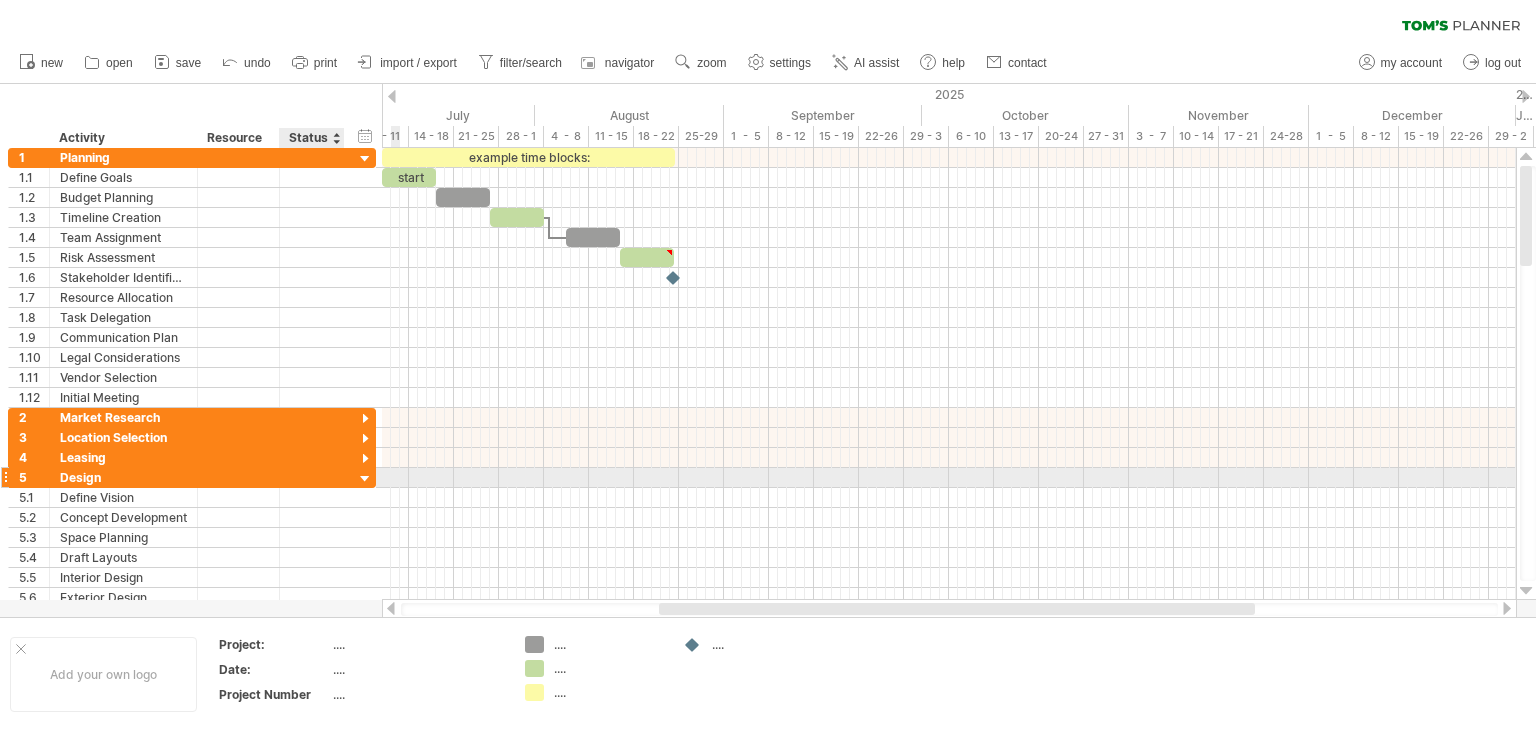 click at bounding box center (365, 479) 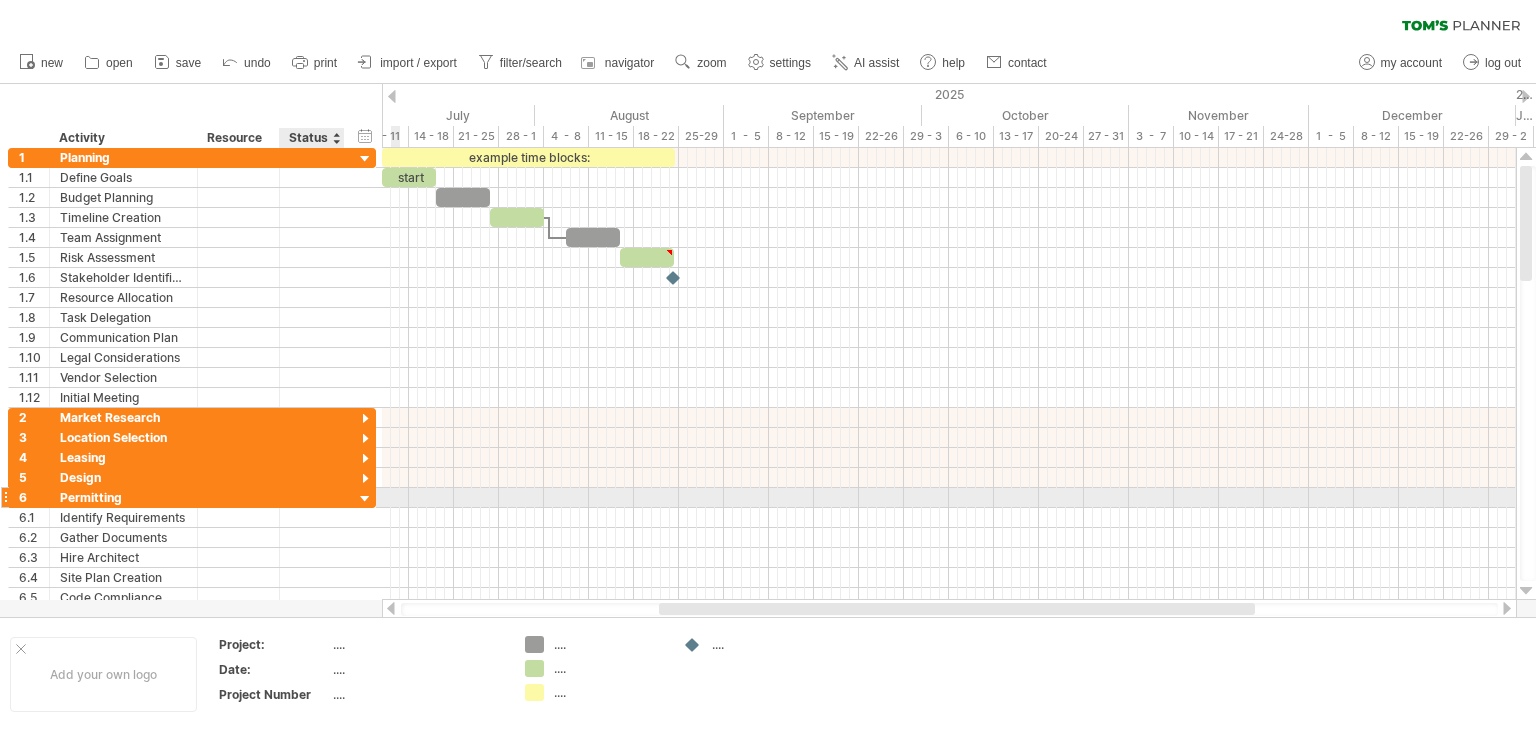 click at bounding box center (365, 499) 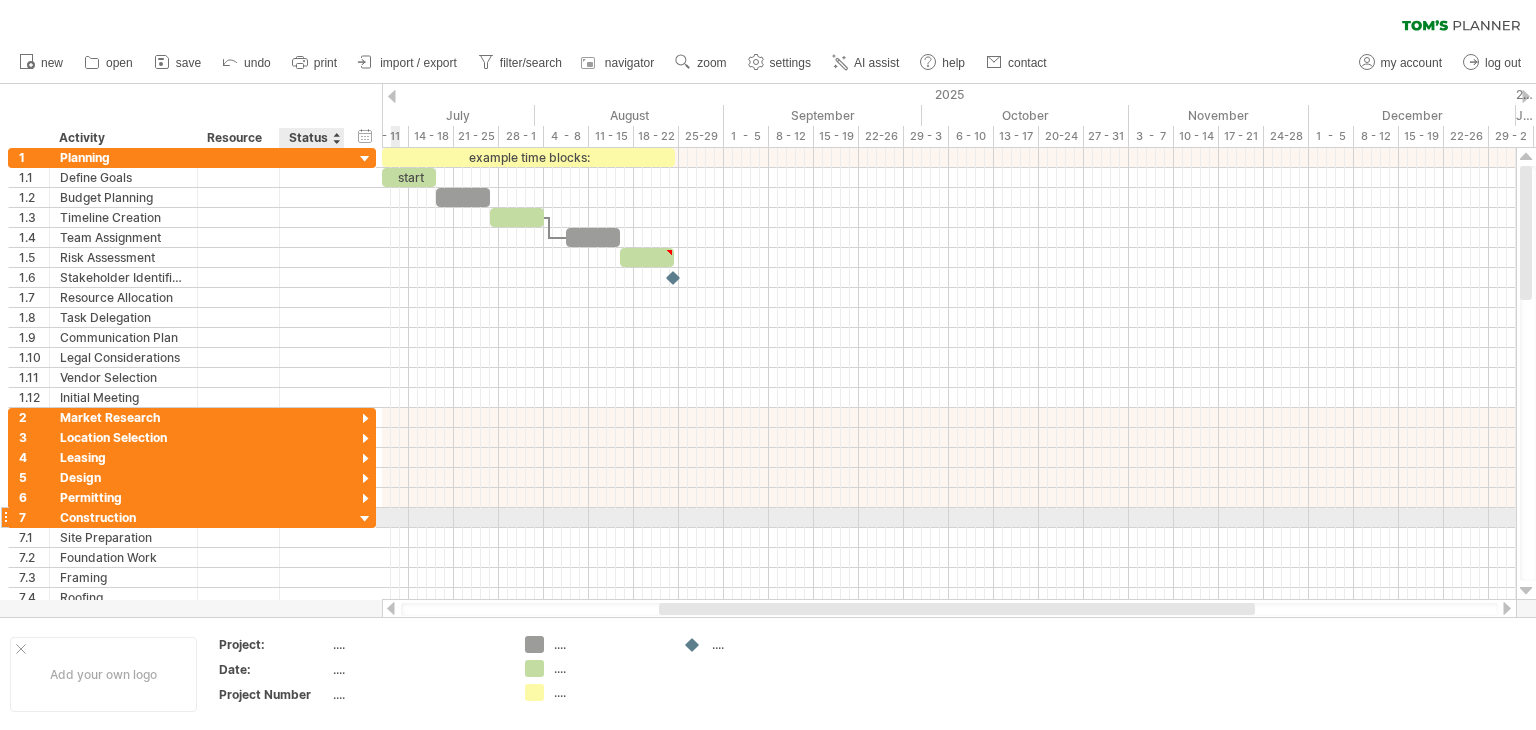 click at bounding box center [365, 519] 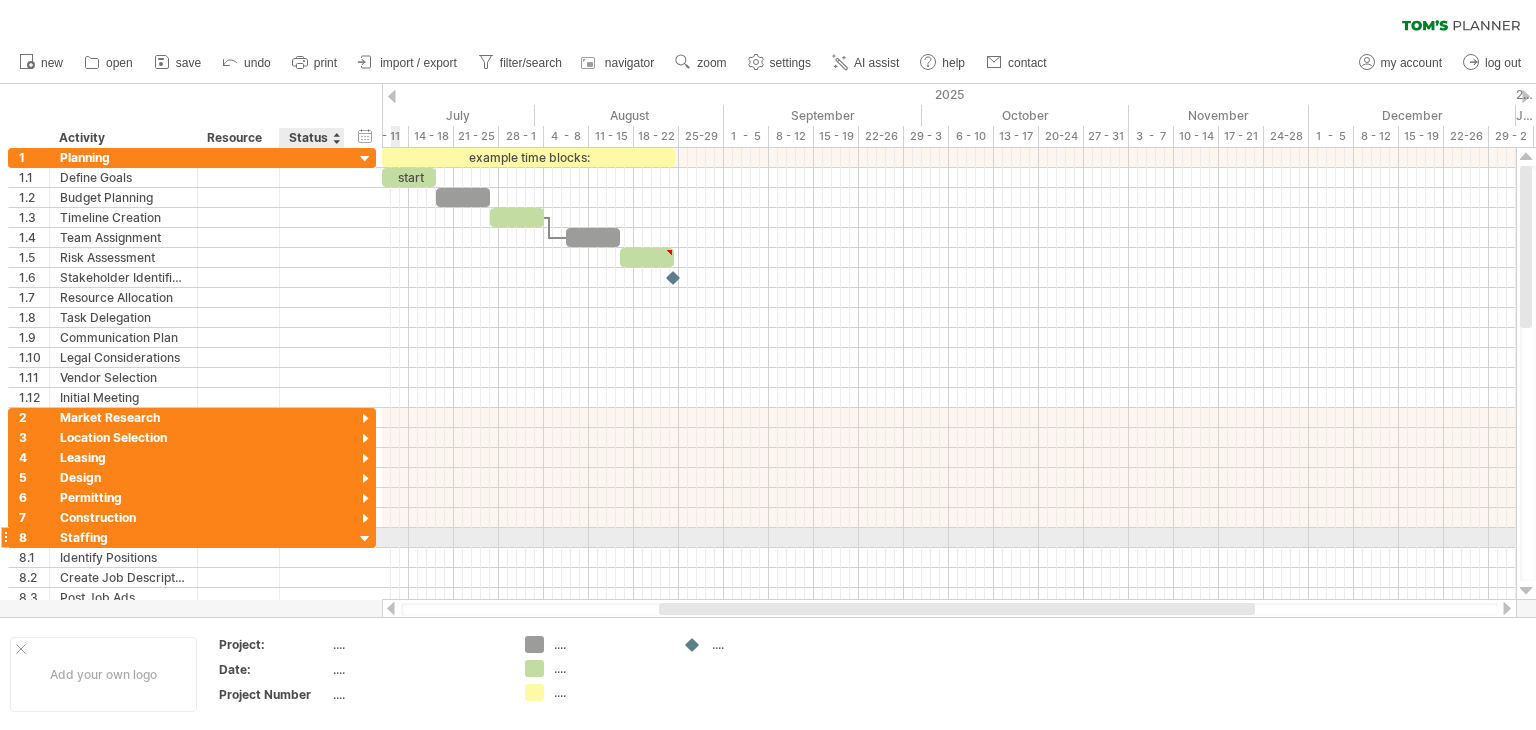 click at bounding box center [365, 539] 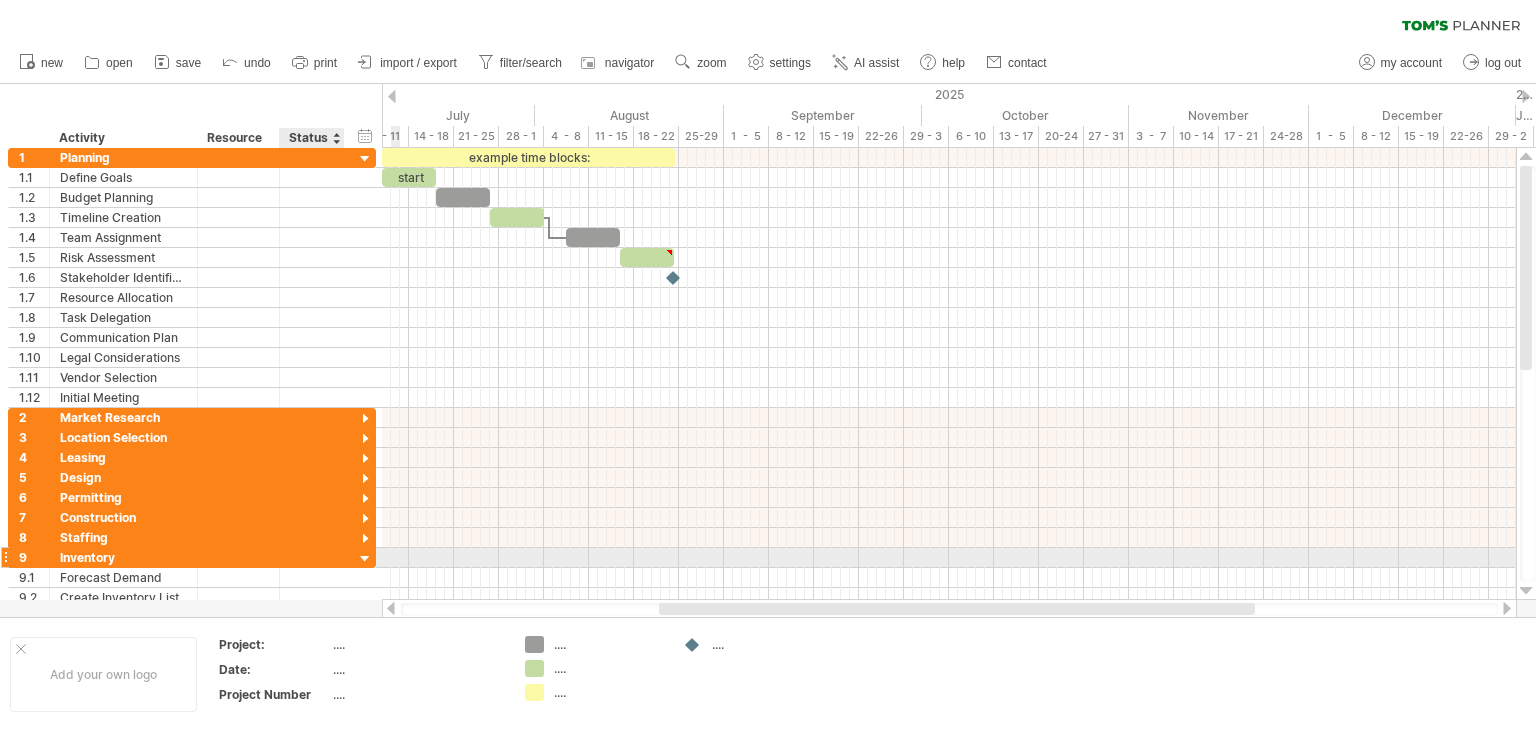 click at bounding box center [365, 559] 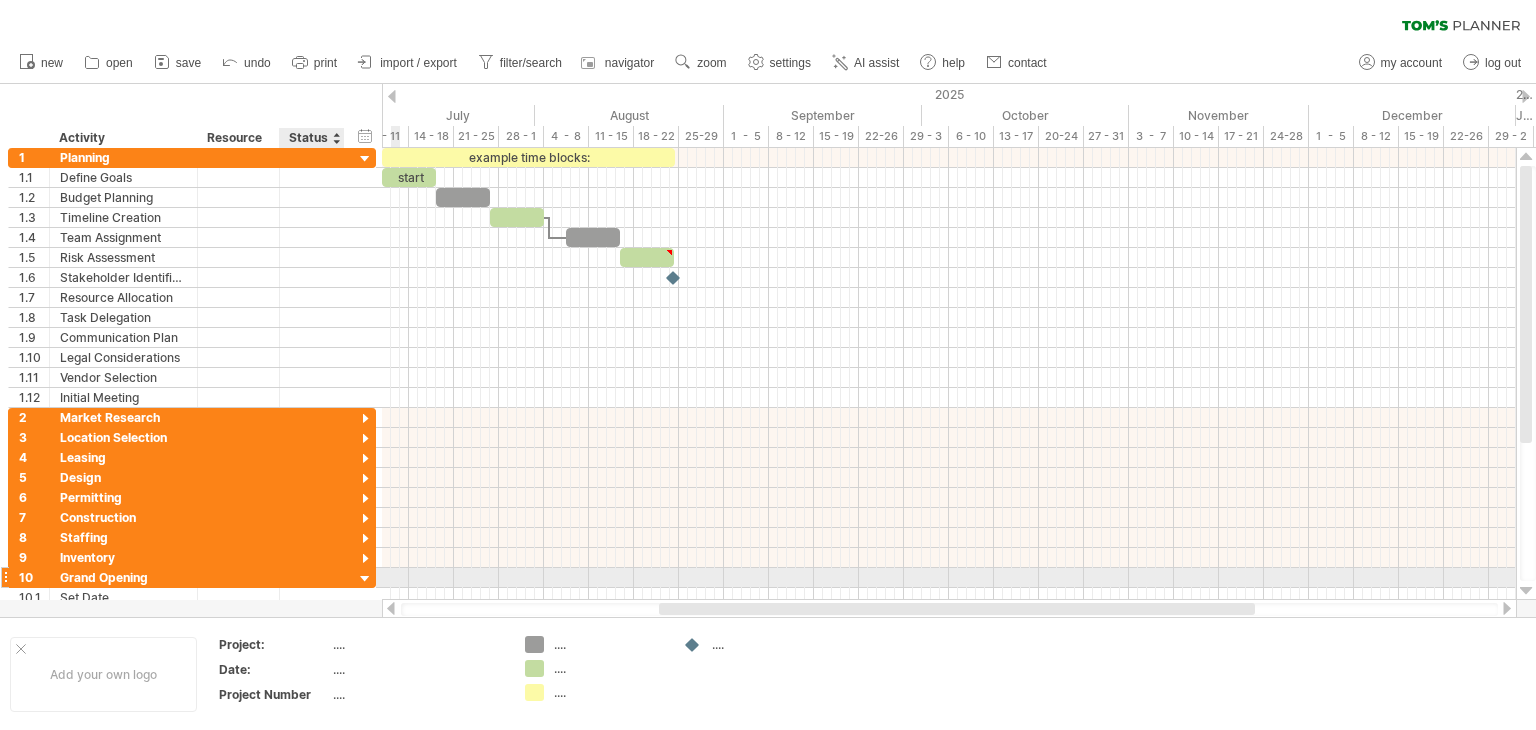 click at bounding box center (365, 579) 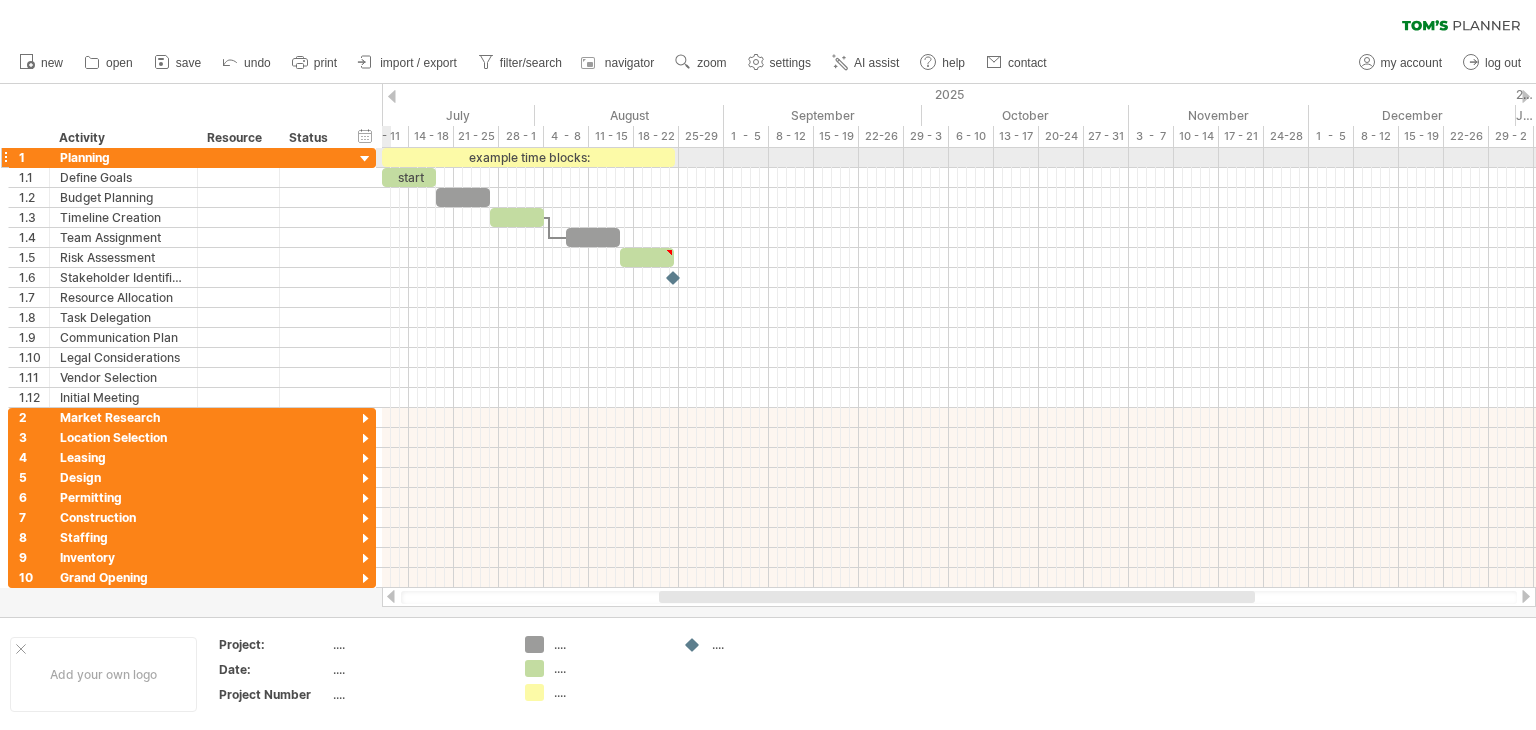 click at bounding box center [365, 159] 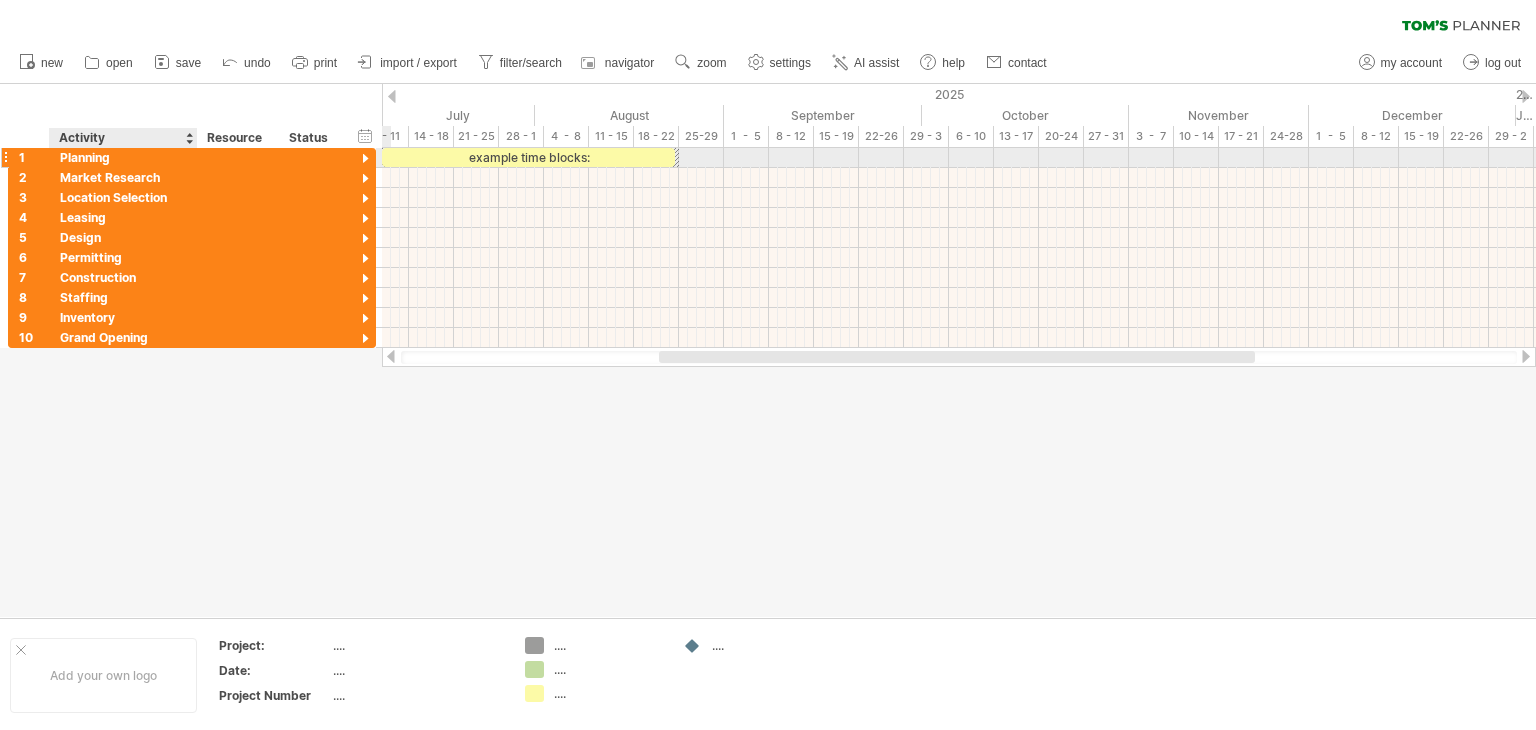 click on "Planning" at bounding box center [123, 157] 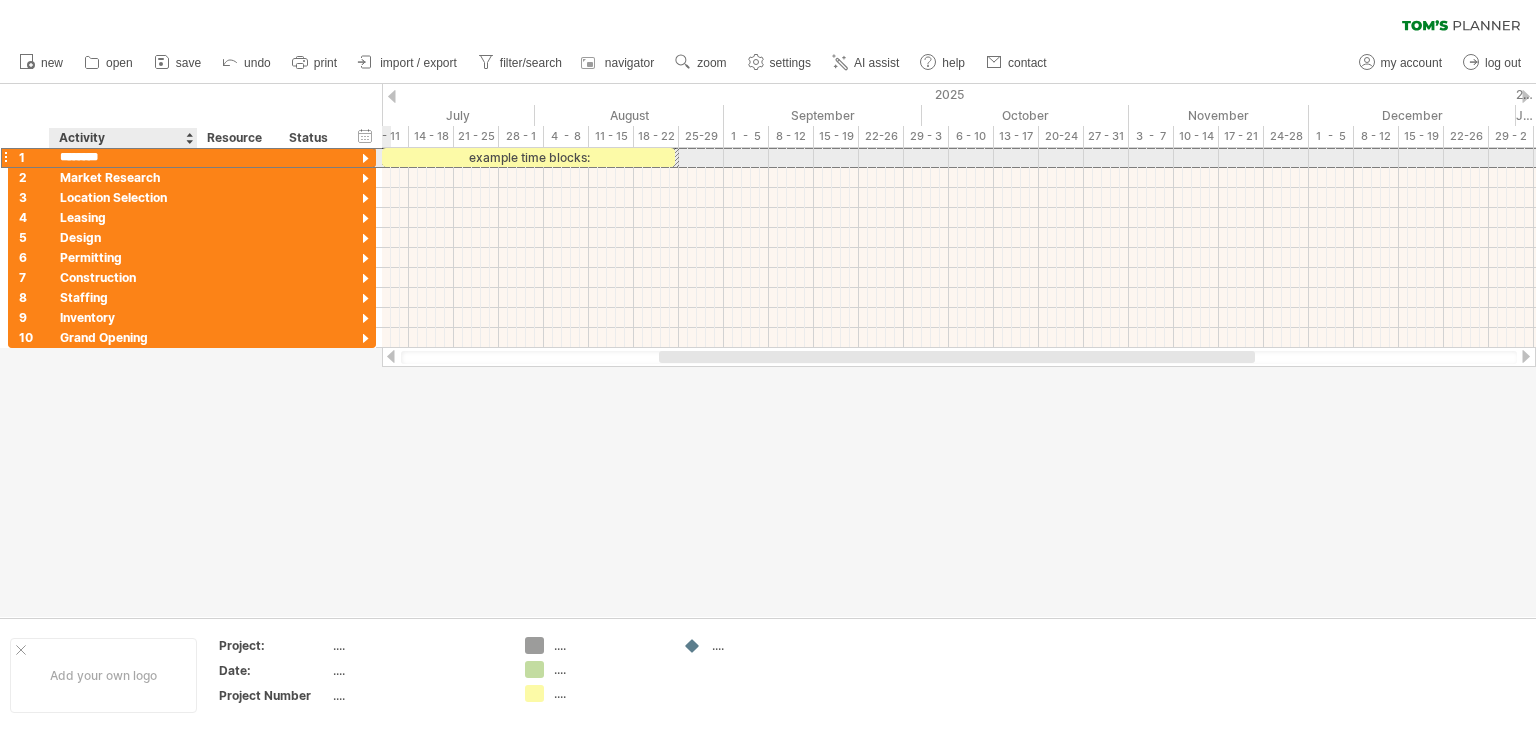 click on "********" at bounding box center [123, 157] 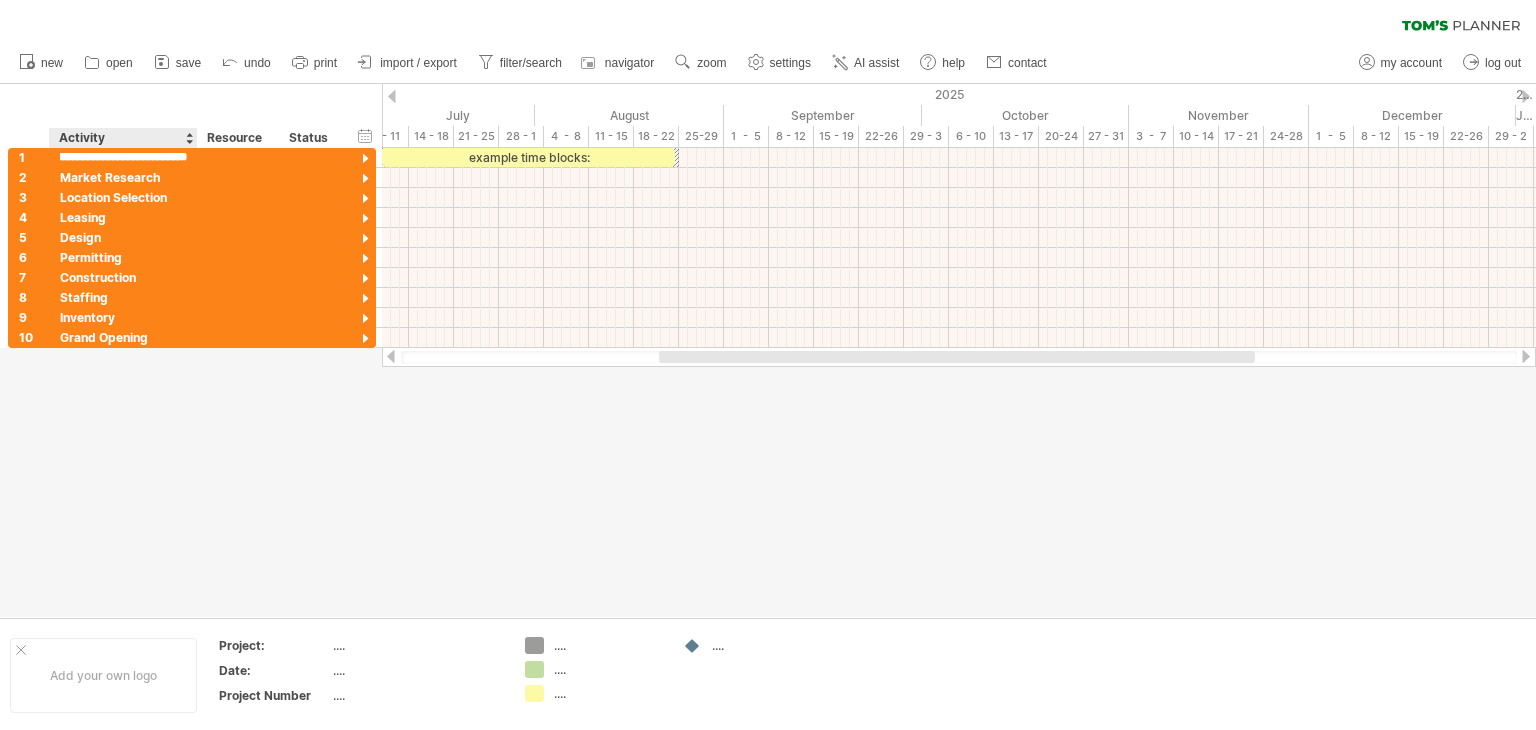 scroll, scrollTop: 0, scrollLeft: 36, axis: horizontal 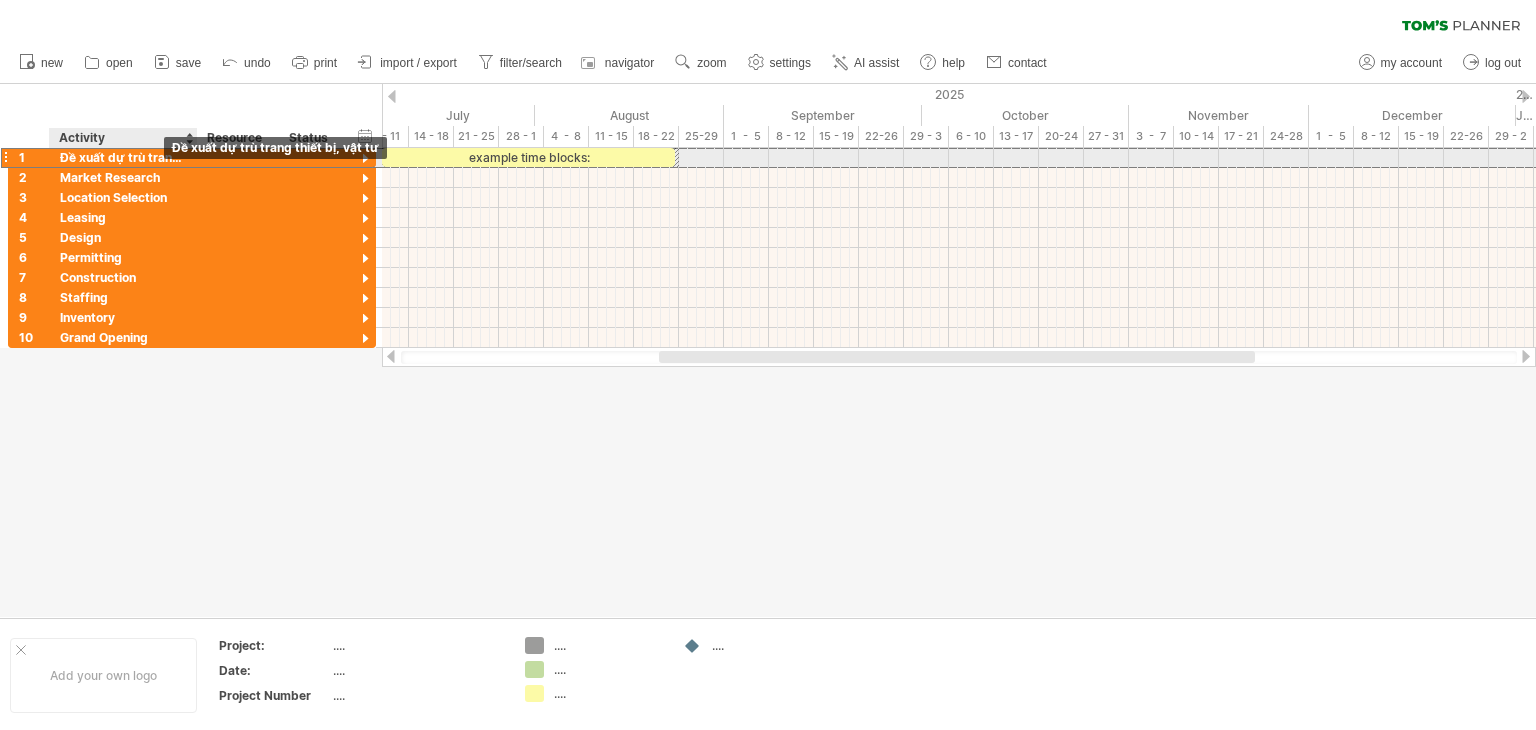 click on "Đề xuất dự trù trang thiết bị, vật tư" at bounding box center (123, 157) 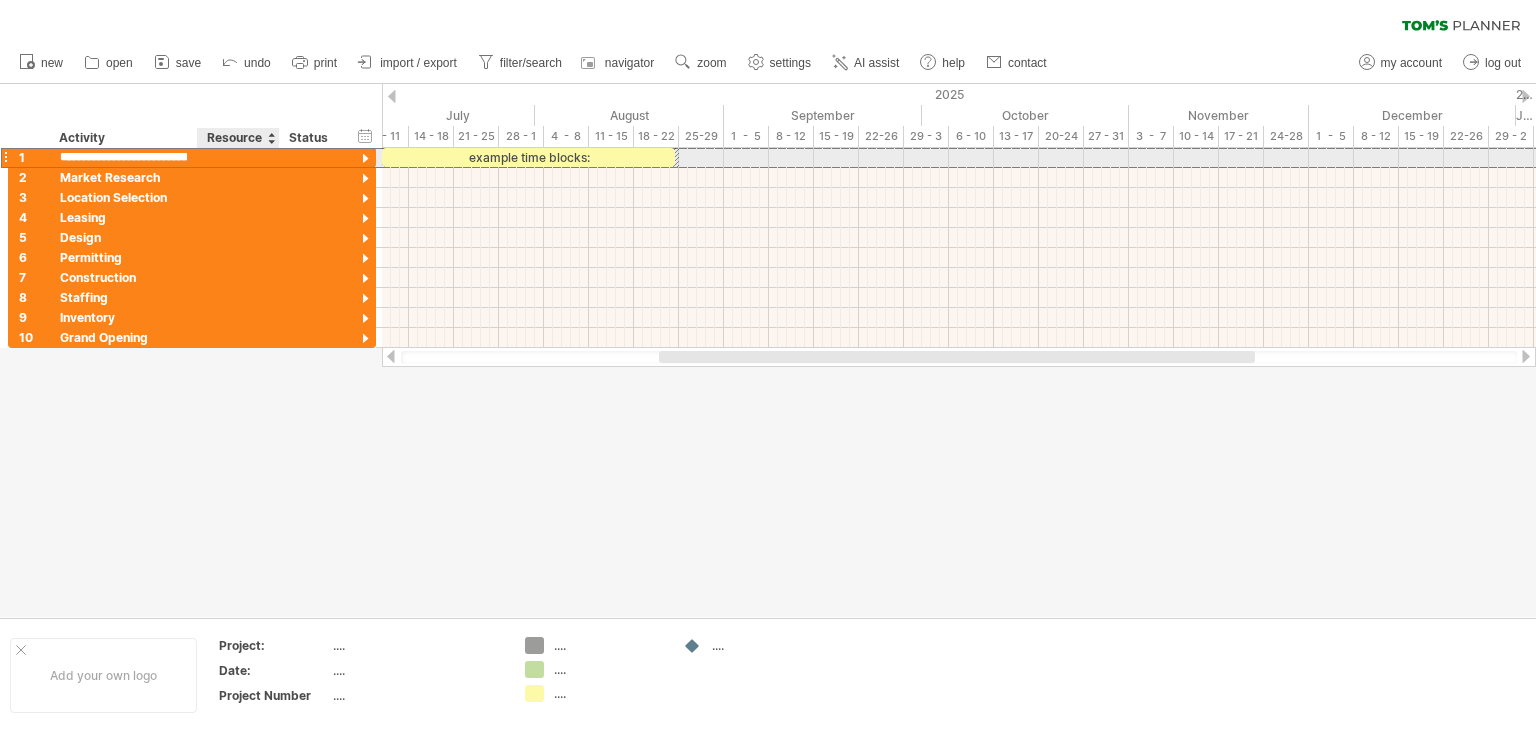 click at bounding box center (123, 176) 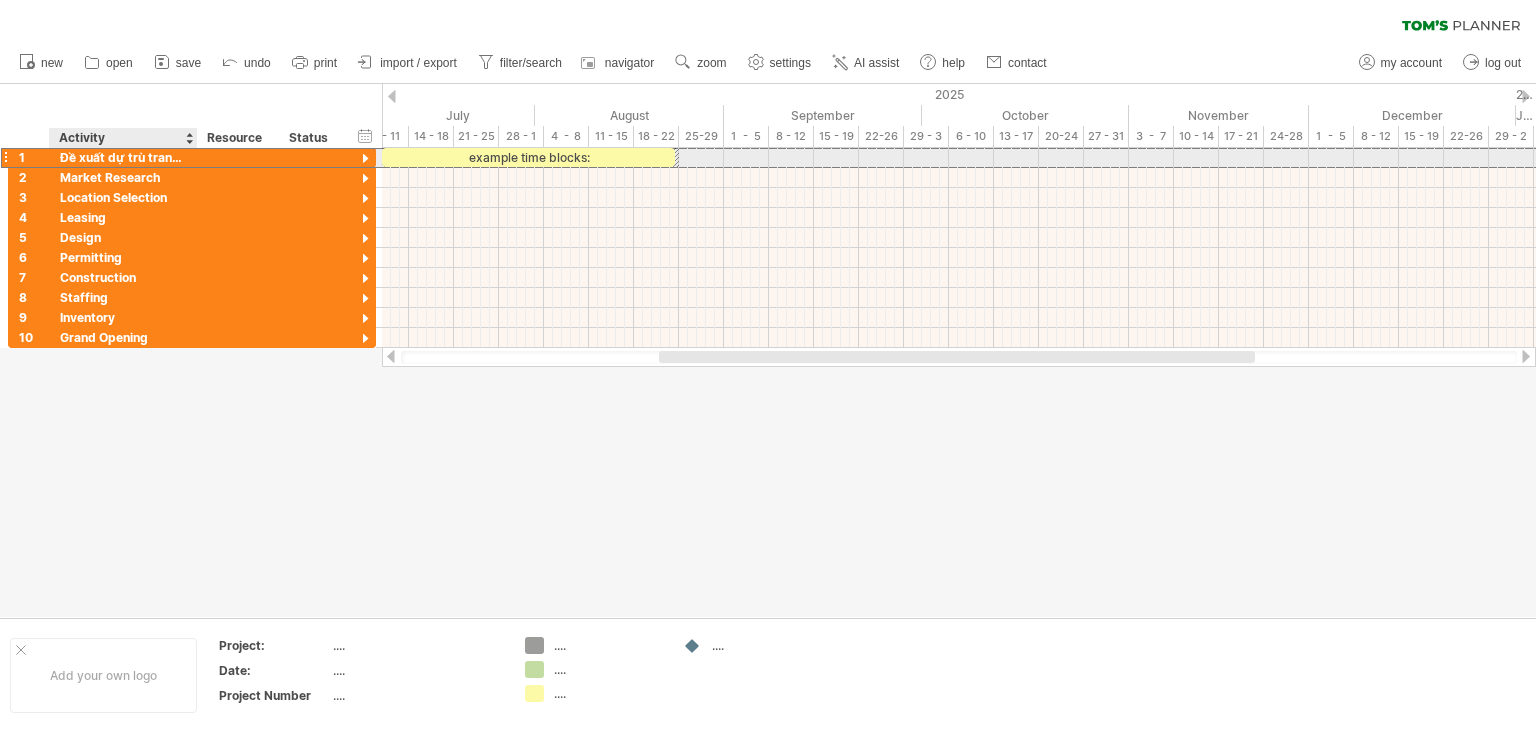click on "Đề xuất dự trù trang thiết bị, vật tư" at bounding box center (123, 157) 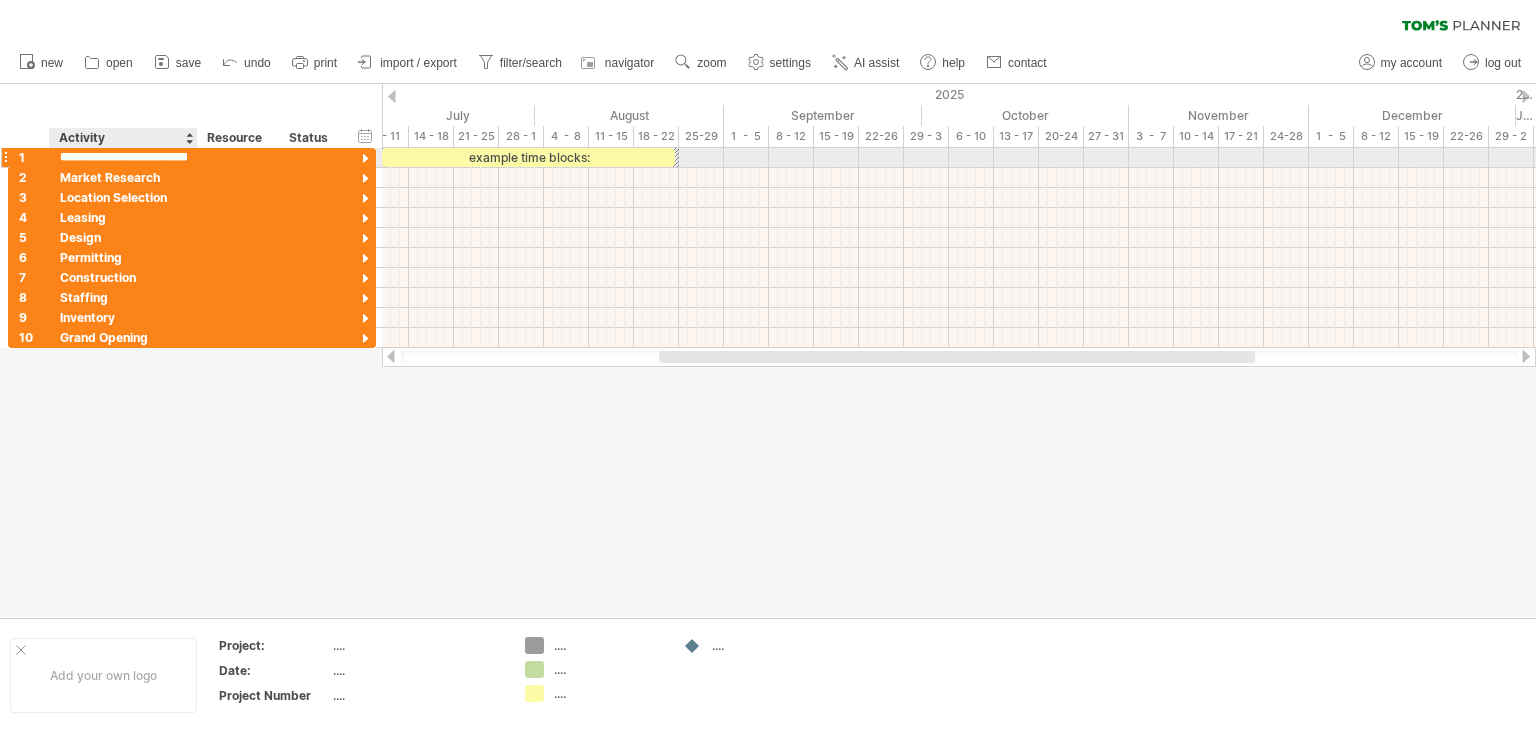 click on "**********" at bounding box center (123, 157) 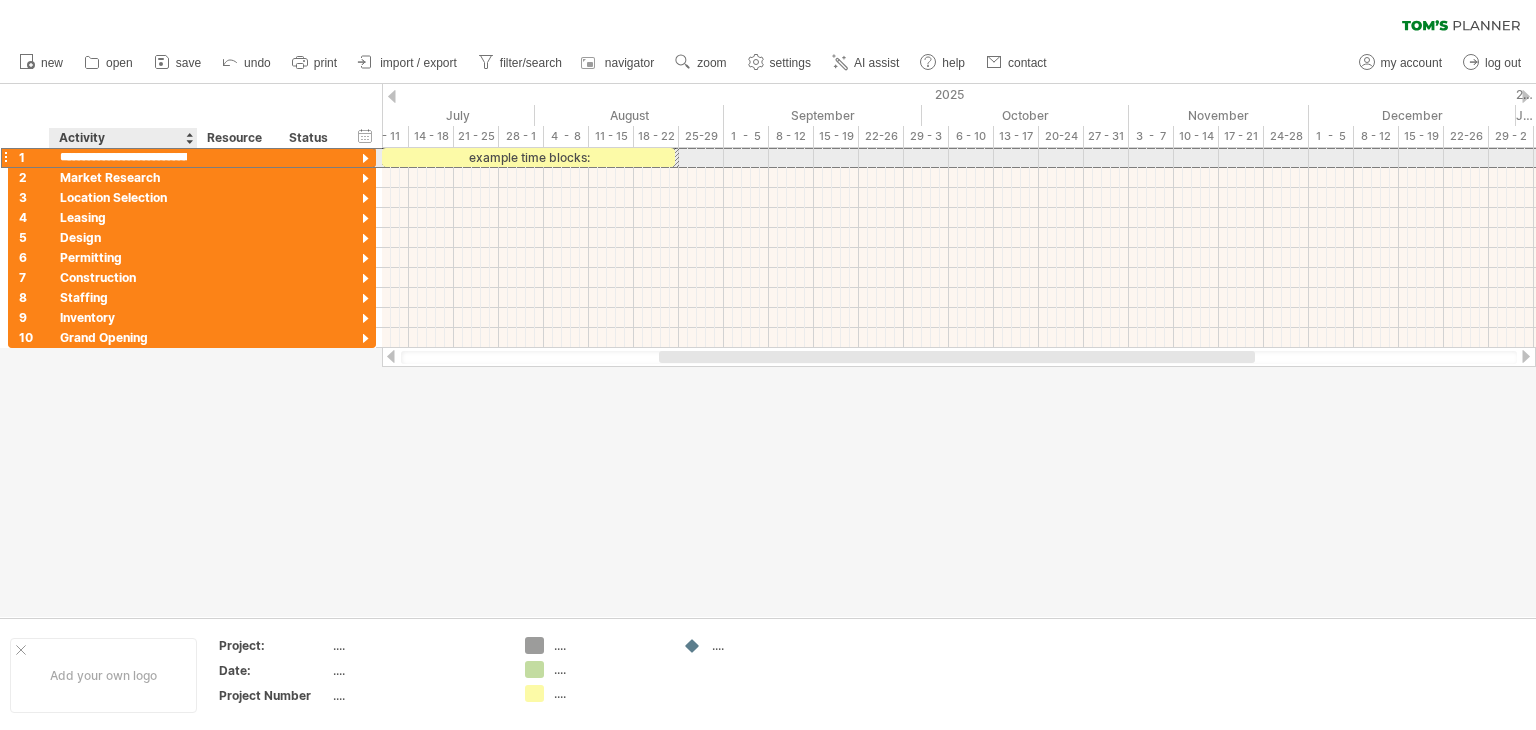 click on "**********" at bounding box center [123, 157] 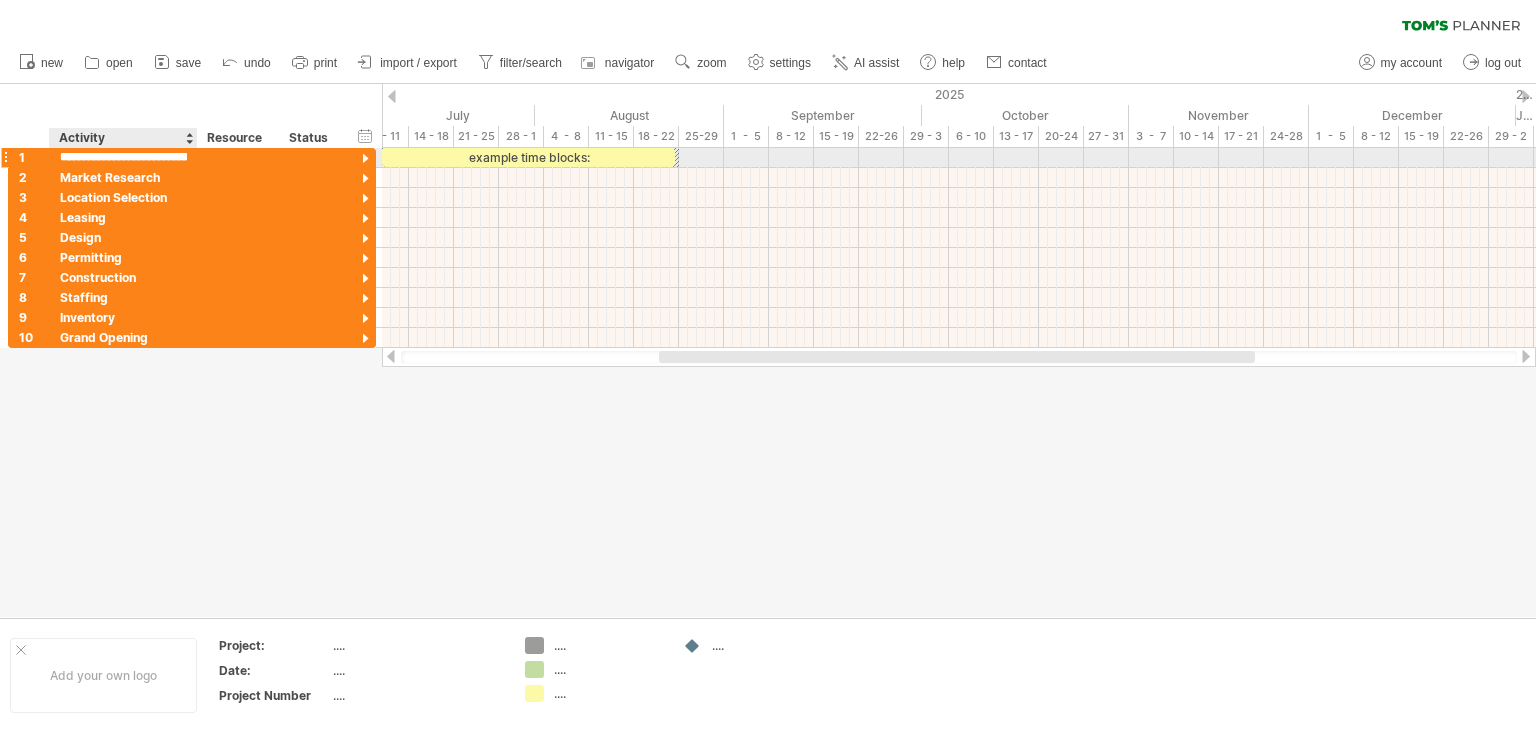 click on "**********" at bounding box center (123, 157) 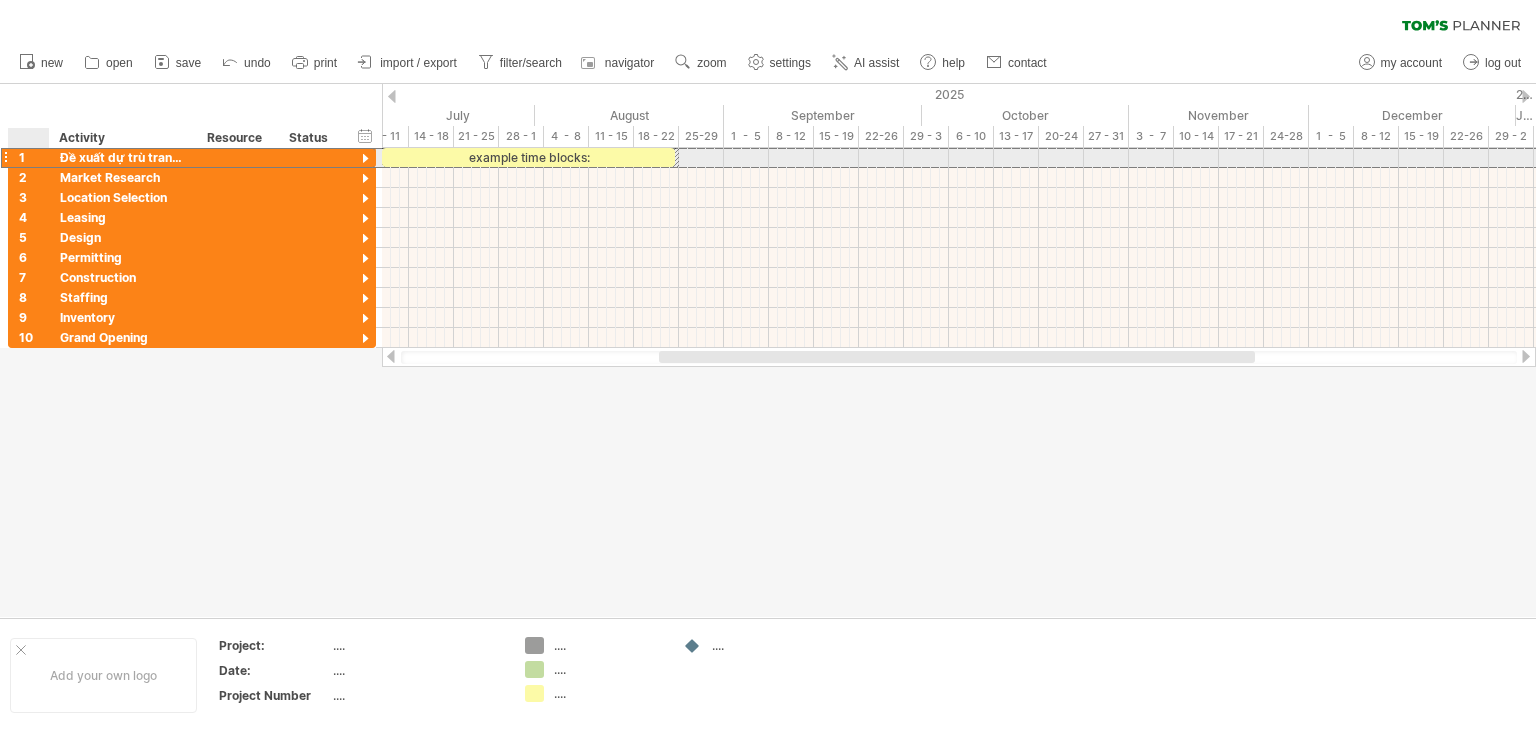 click on "1" at bounding box center (34, 157) 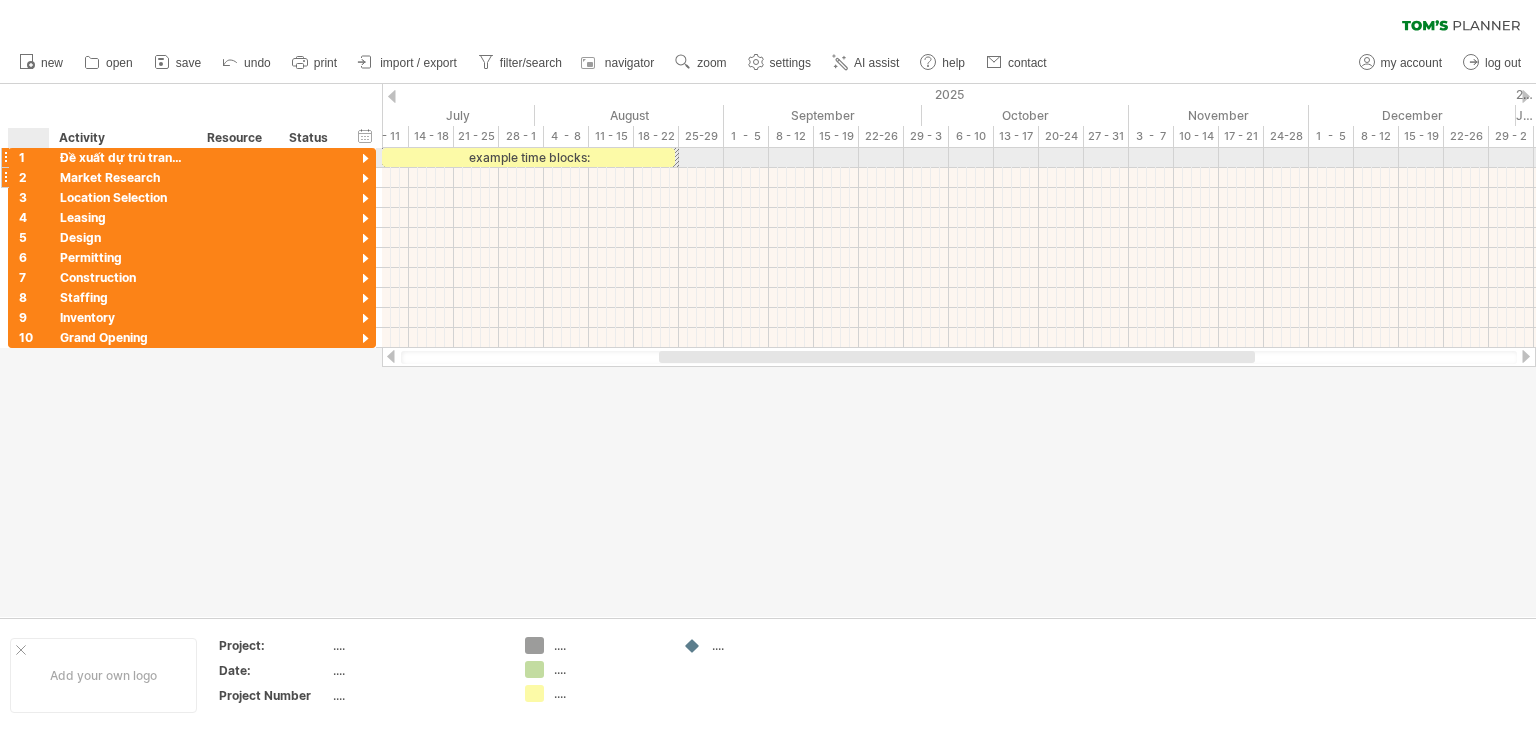 click on "Market Research" at bounding box center [123, 177] 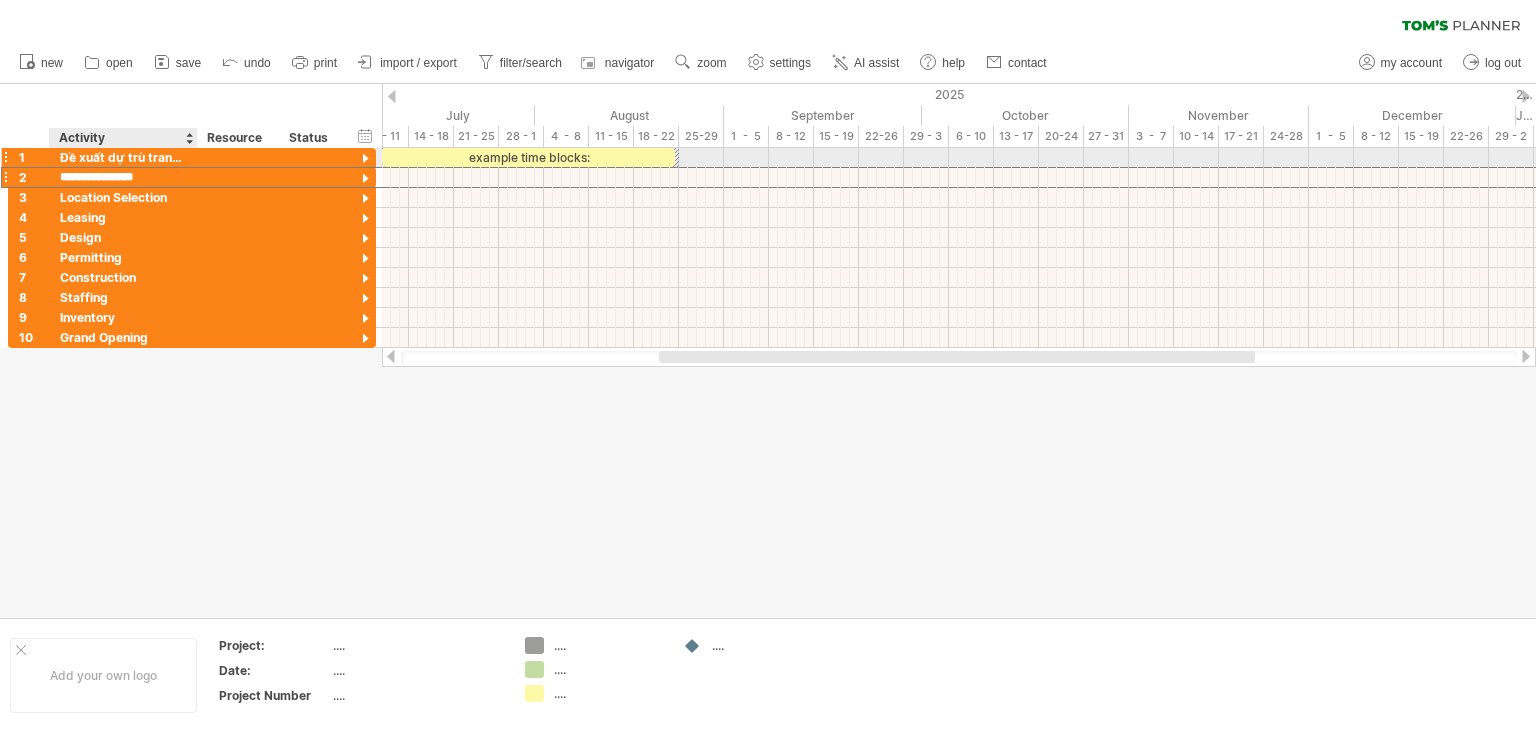 click on "Đề xuất dự trù trang thiết bị, vật tư" at bounding box center (123, 157) 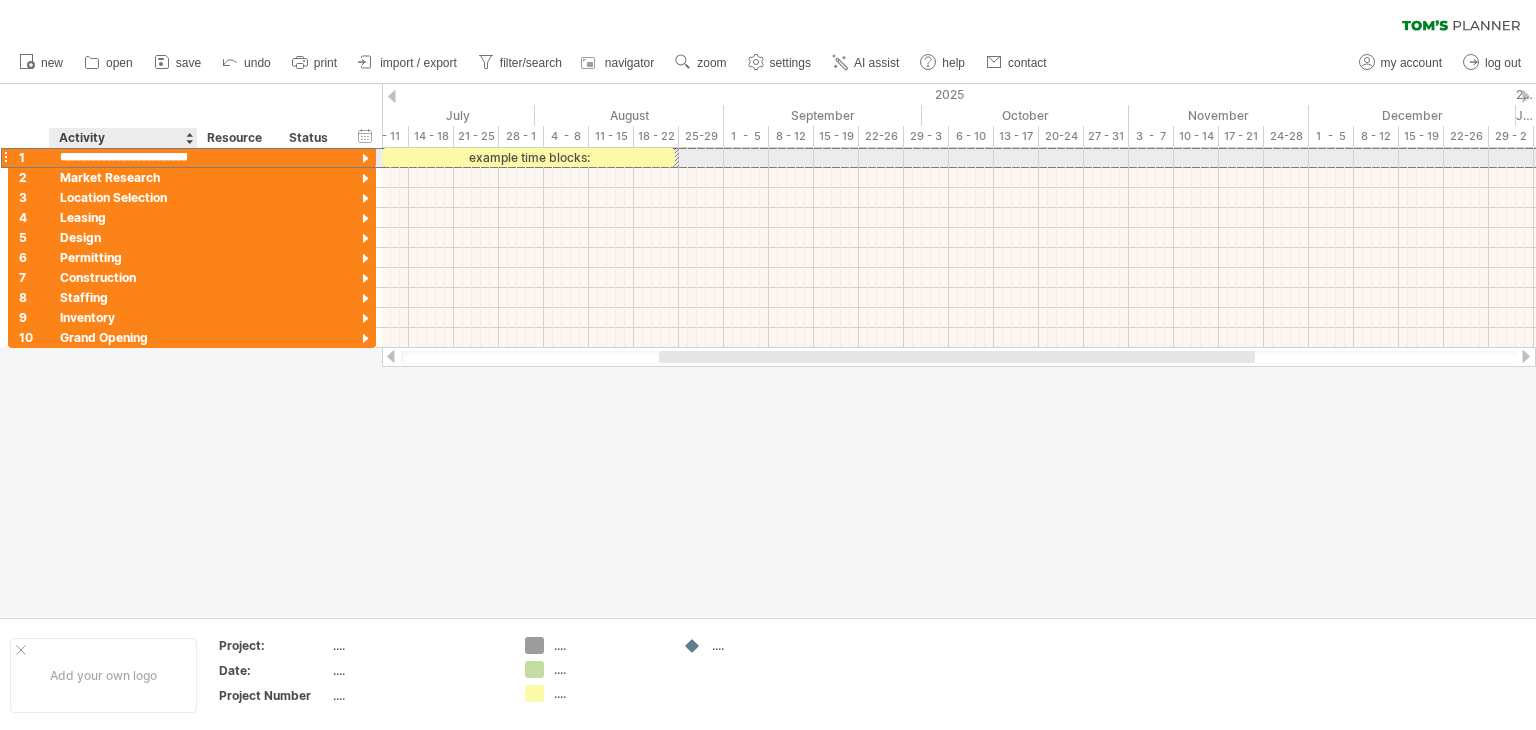 click on "**********" at bounding box center (123, 157) 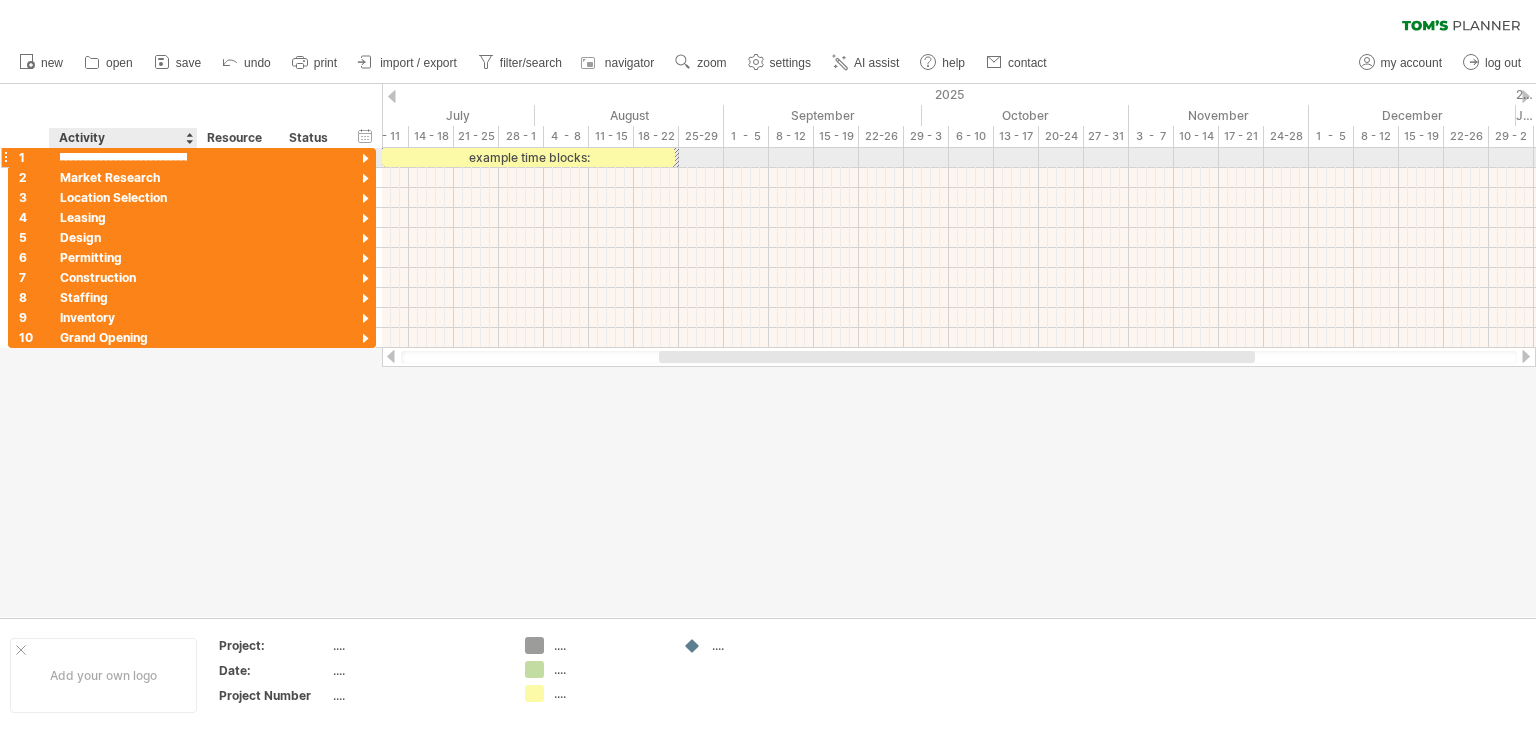 scroll, scrollTop: 0, scrollLeft: 62, axis: horizontal 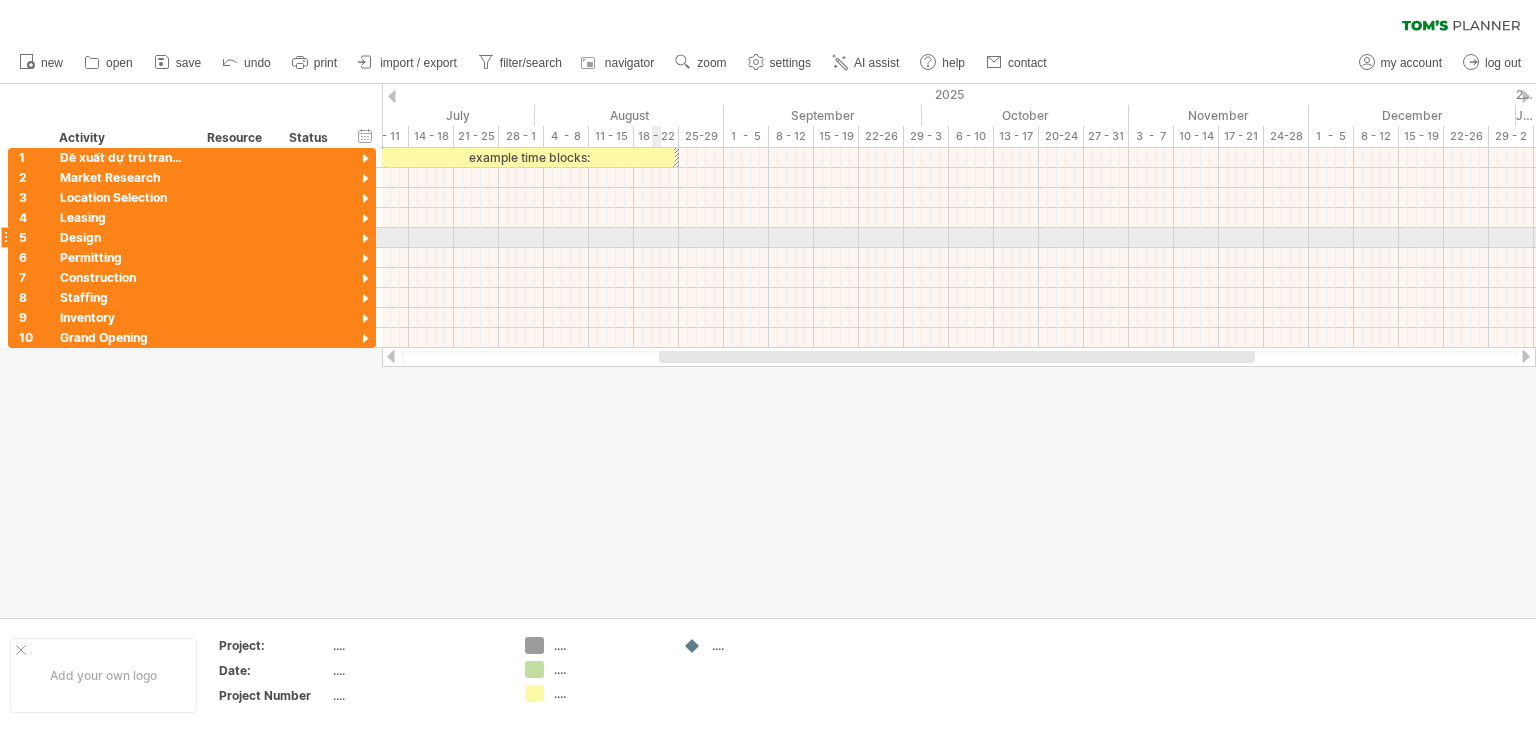 click at bounding box center (959, 238) 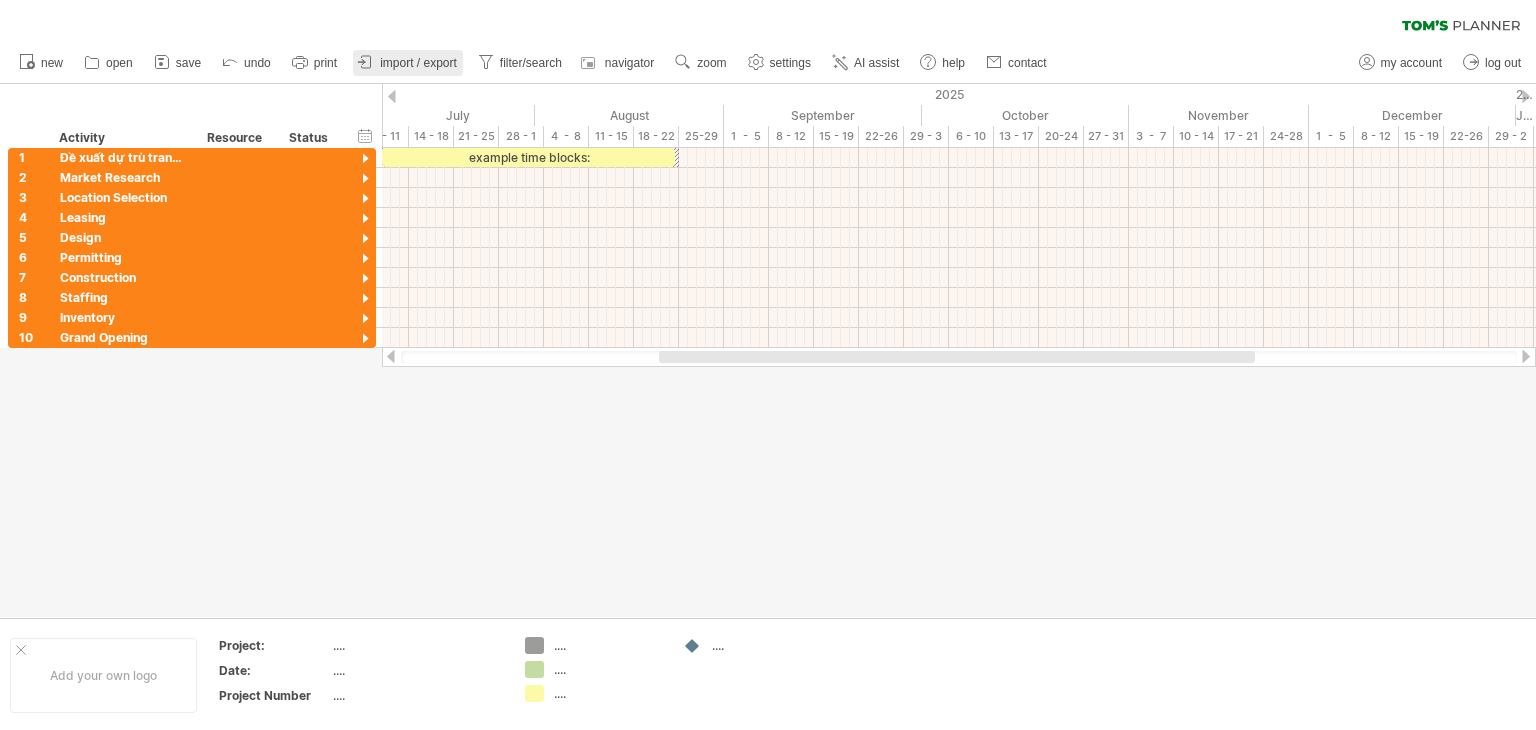 click on "import / export" at bounding box center (418, 63) 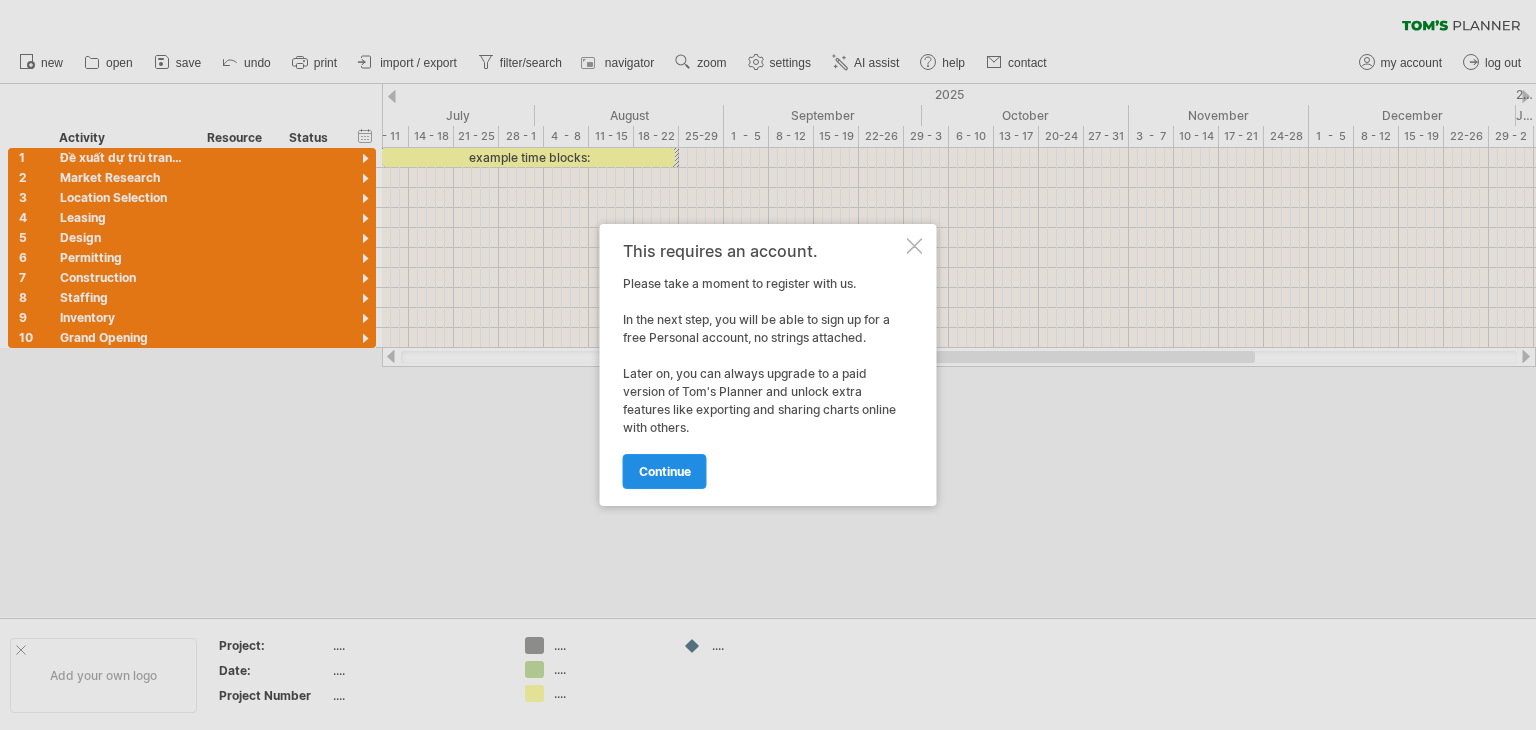 click on "continue" at bounding box center (665, 471) 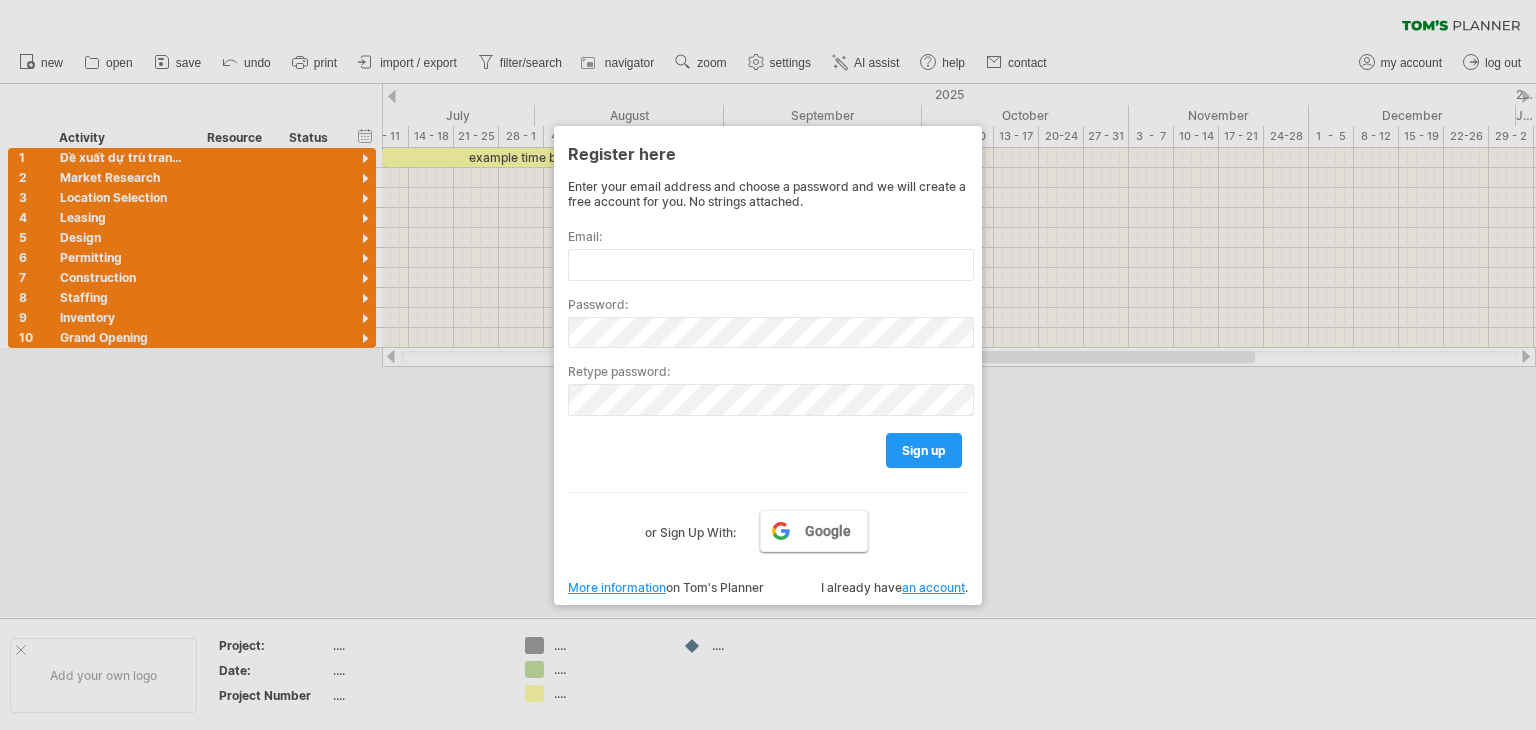 click on "Google" at bounding box center [814, 531] 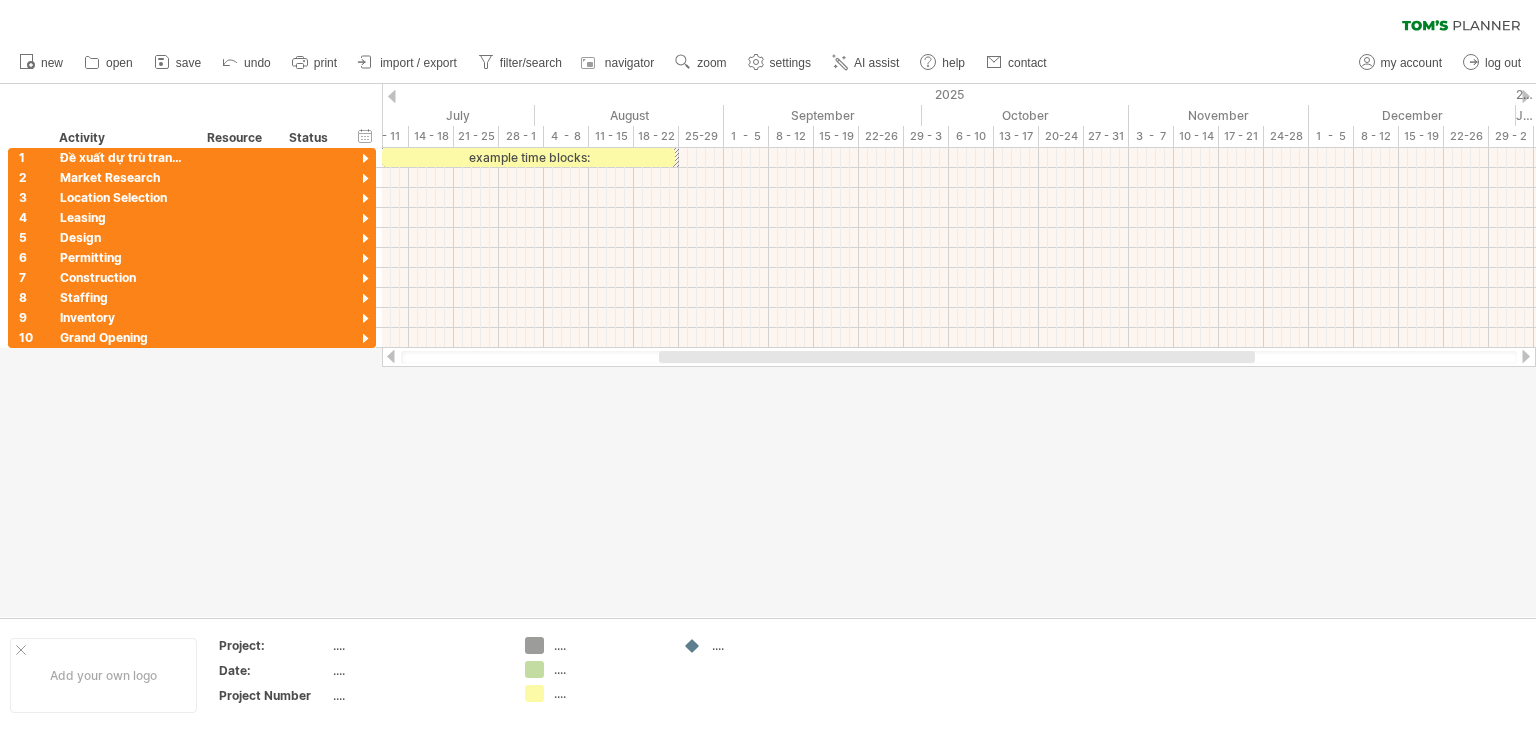 click at bounding box center (768, 350) 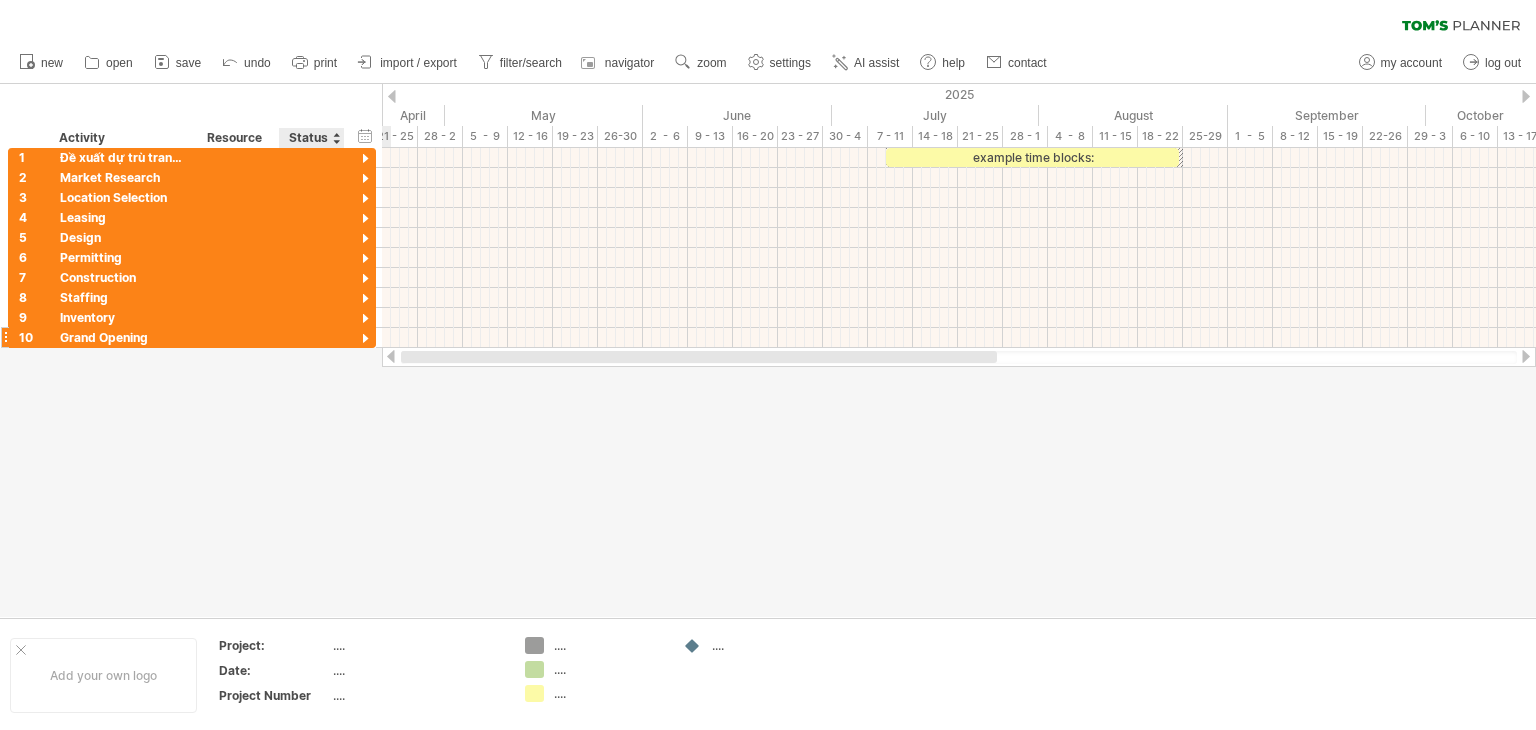 drag, startPoint x: 777, startPoint y: 360, endPoint x: 349, endPoint y: 345, distance: 428.26276 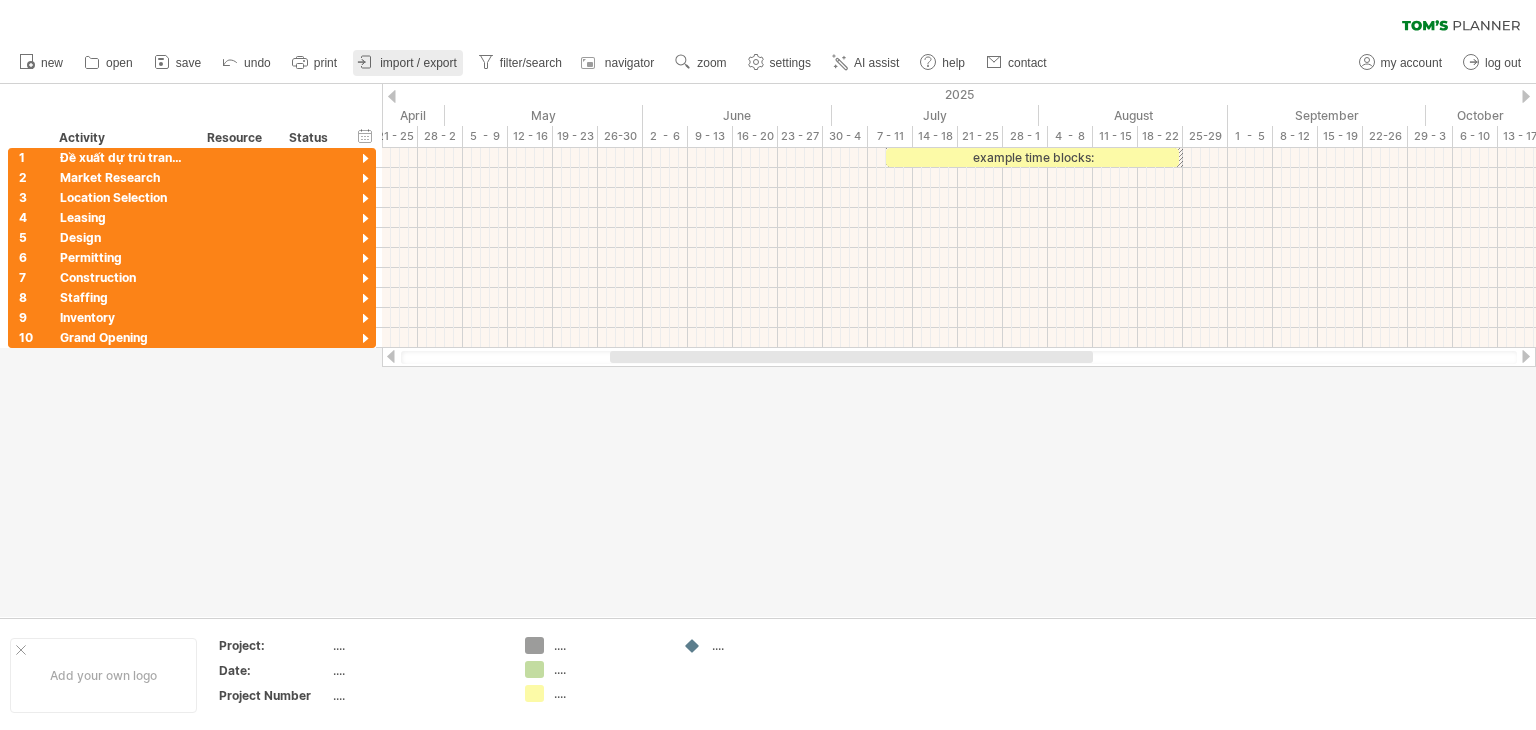 click on "import / export" at bounding box center (418, 63) 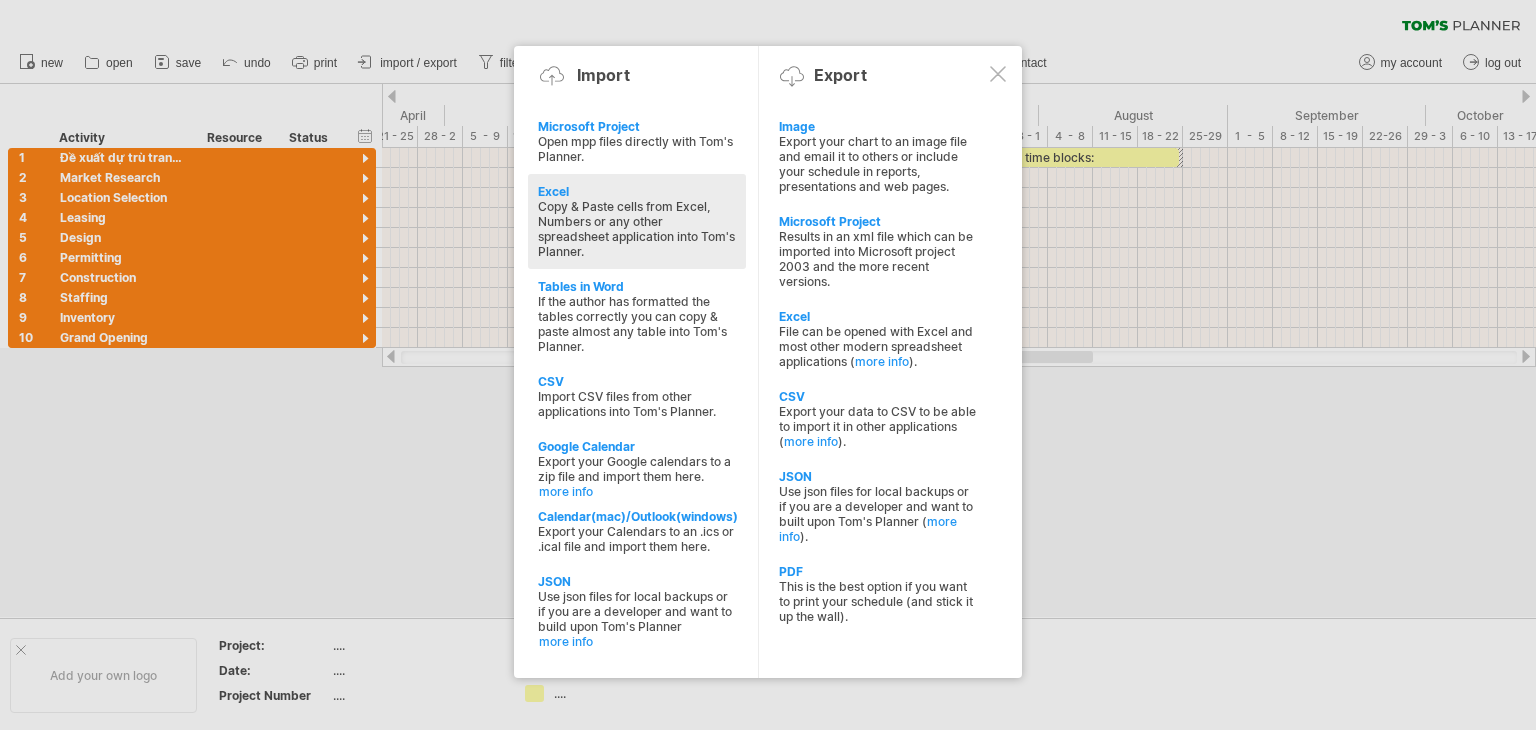 click on "Excel" at bounding box center [637, 191] 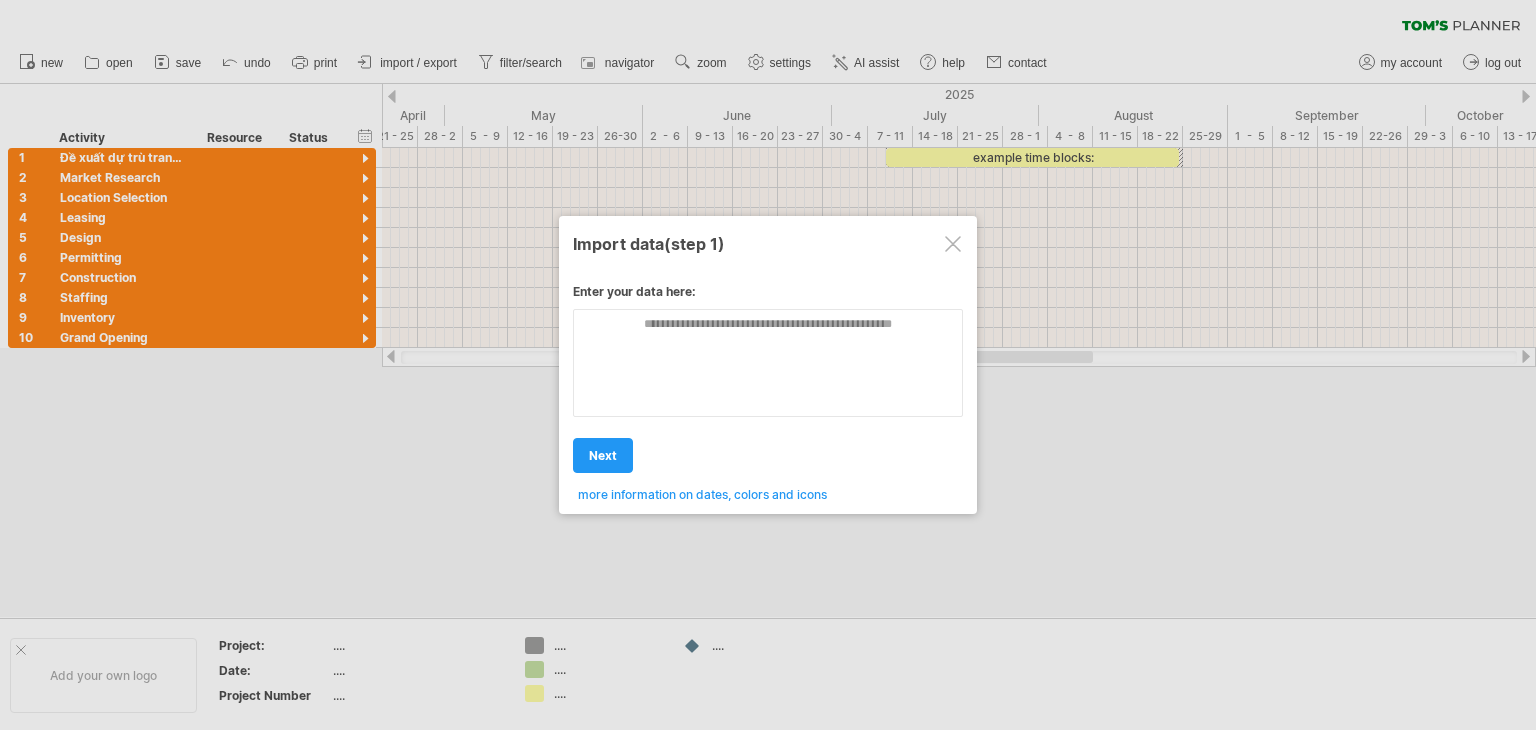 click at bounding box center (953, 244) 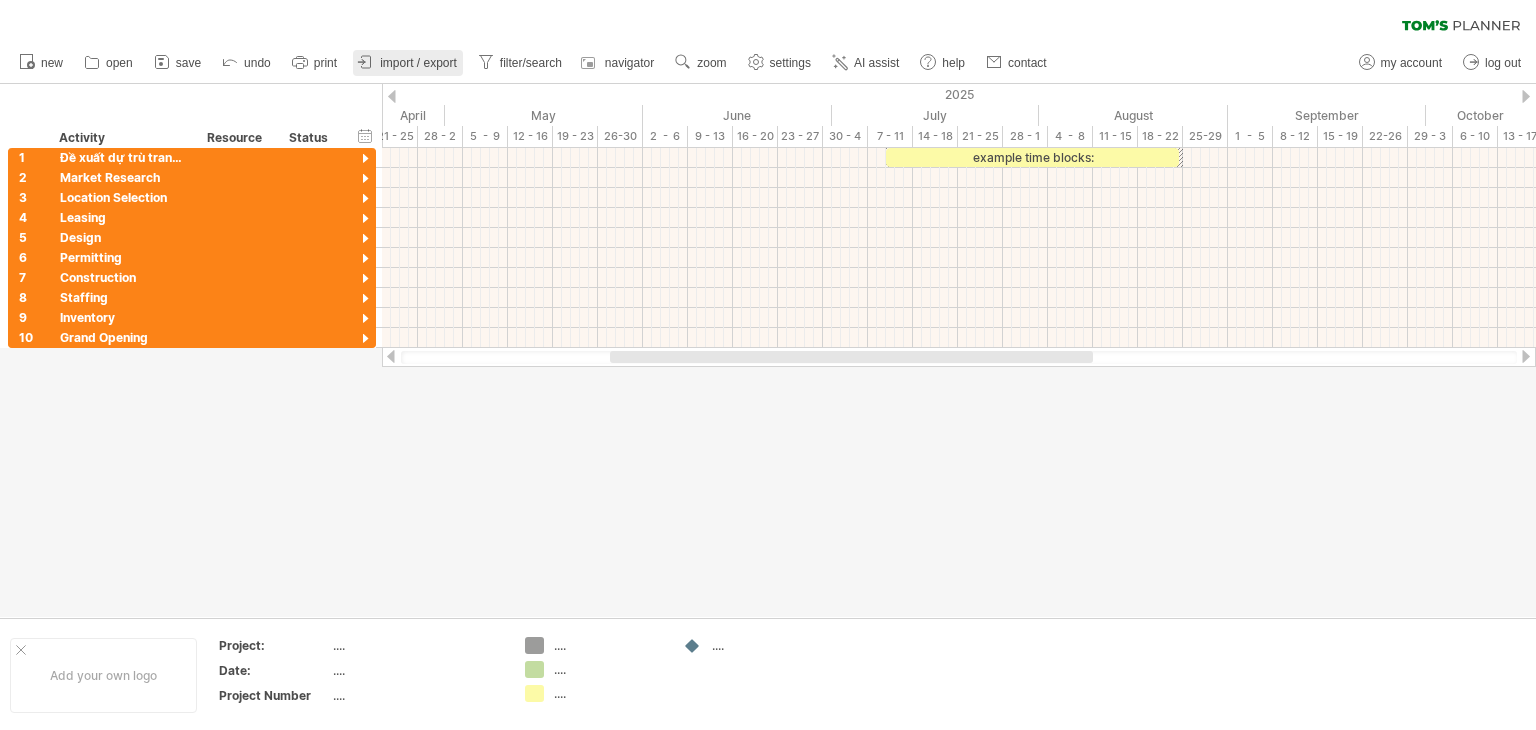 click on "import / export" at bounding box center [418, 63] 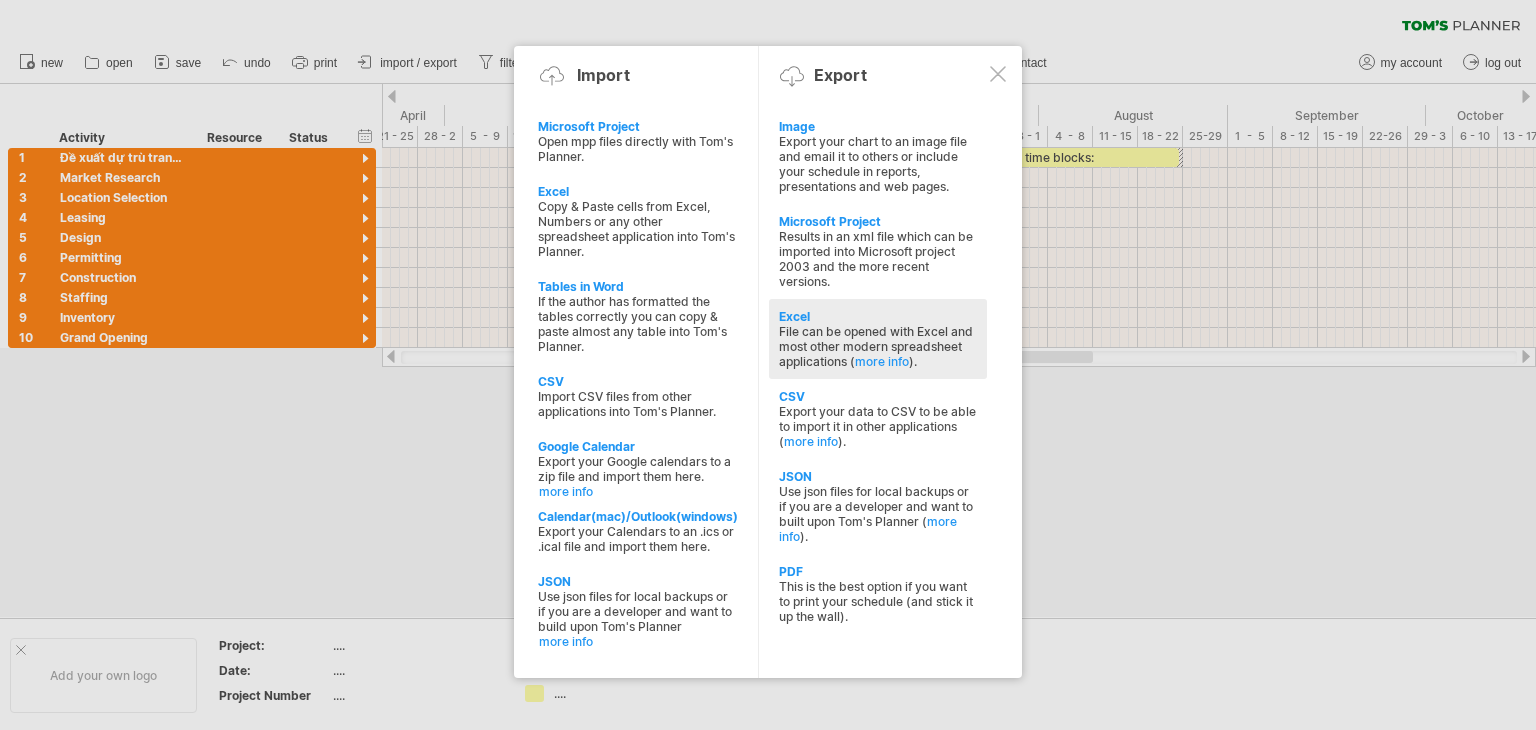 click on "Excel" at bounding box center (878, 126) 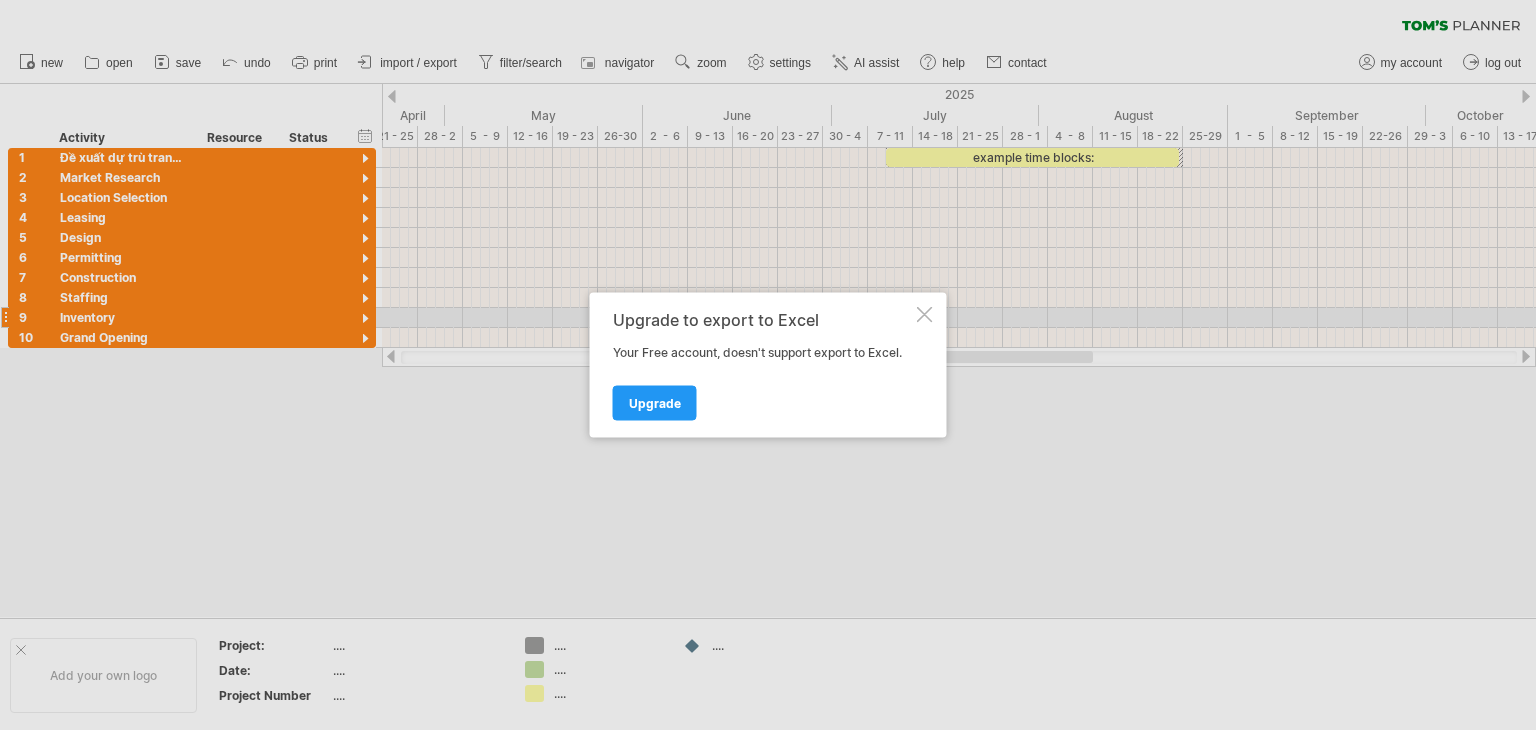 click at bounding box center (925, 315) 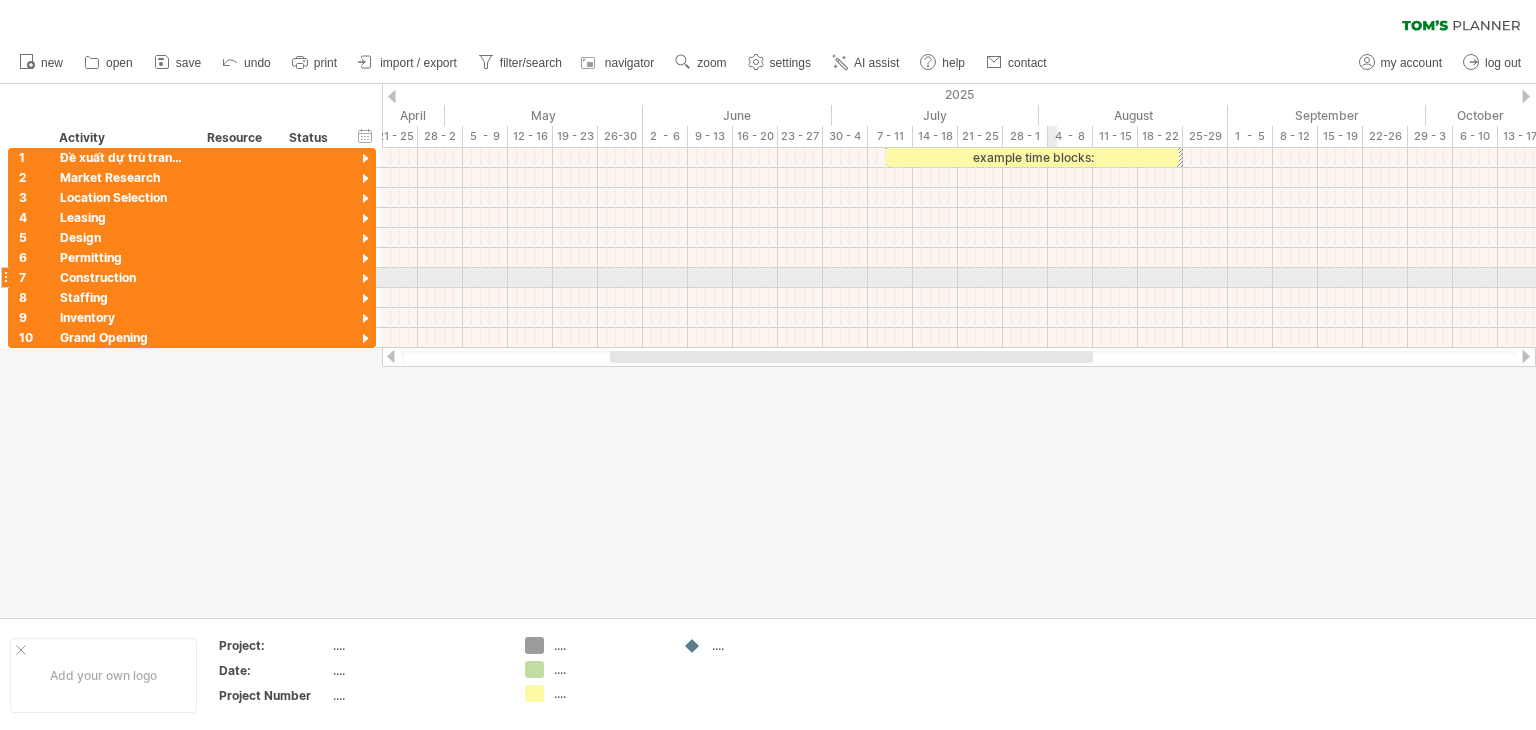 drag, startPoint x: 18, startPoint y: 96, endPoint x: 1056, endPoint y: 280, distance: 1054.1821 